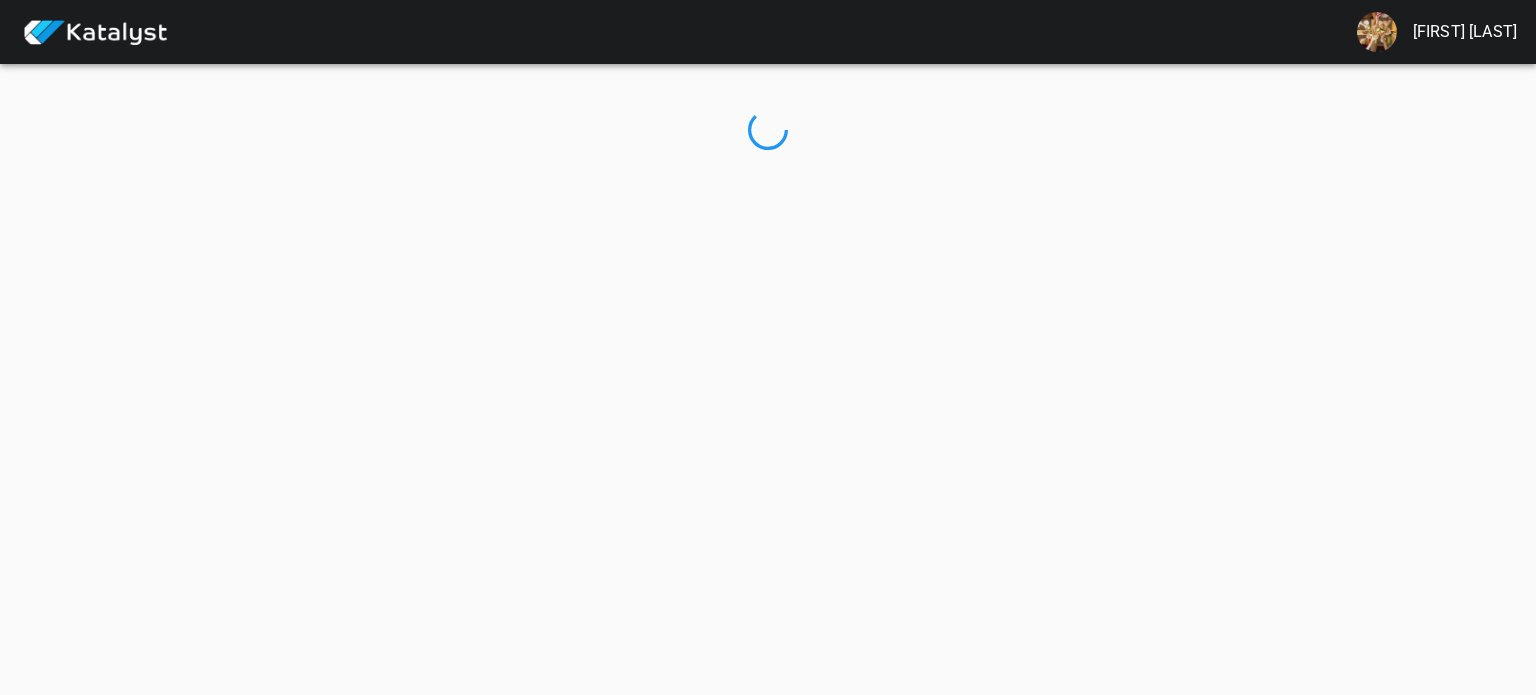 scroll, scrollTop: 0, scrollLeft: 0, axis: both 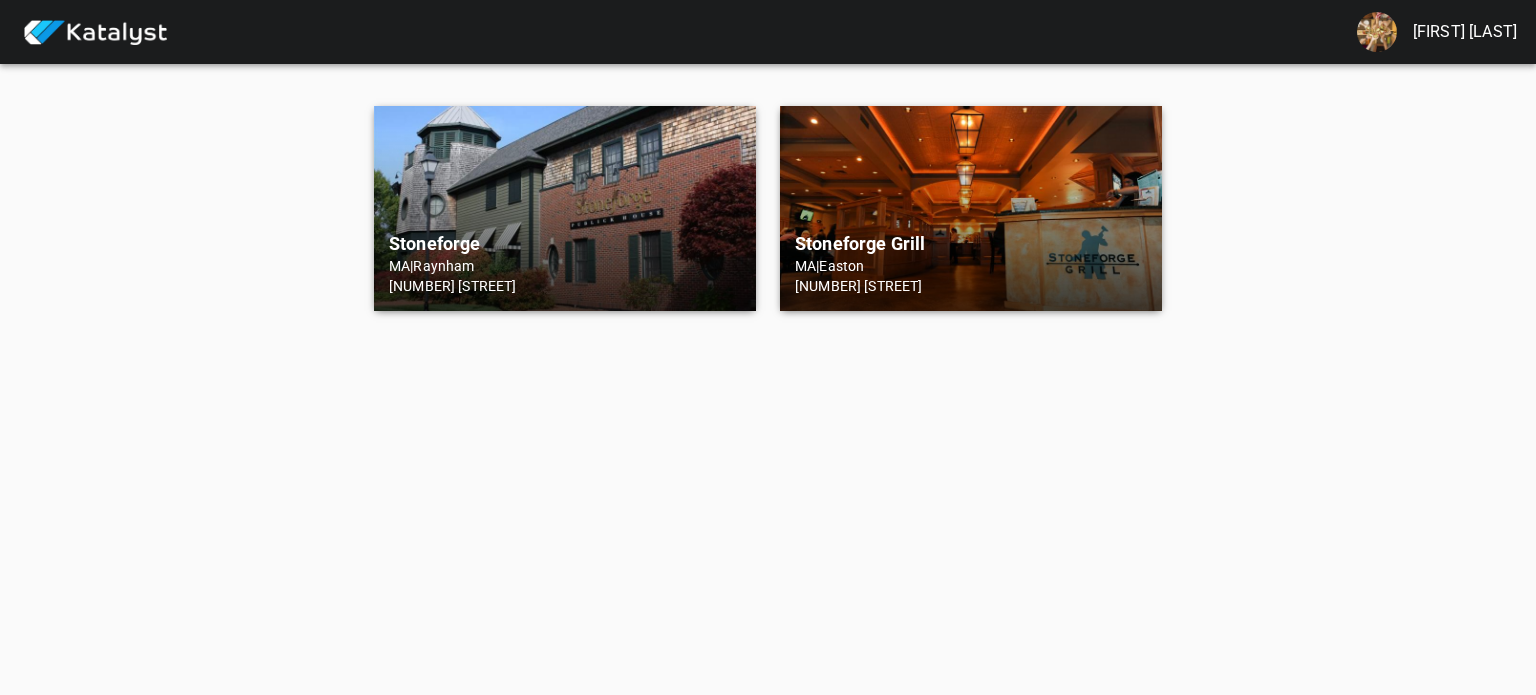 click on "Stoneforge" at bounding box center (565, 244) 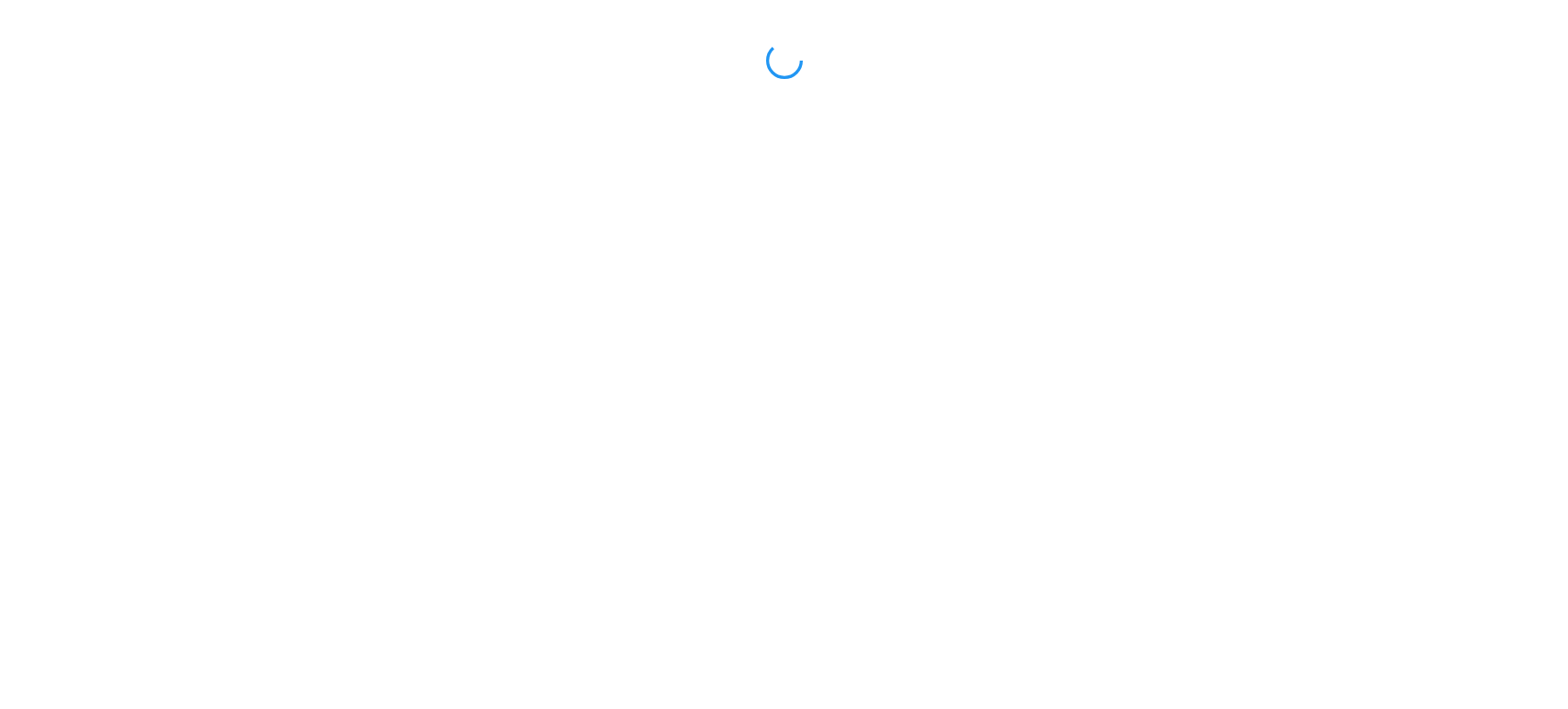scroll, scrollTop: 0, scrollLeft: 0, axis: both 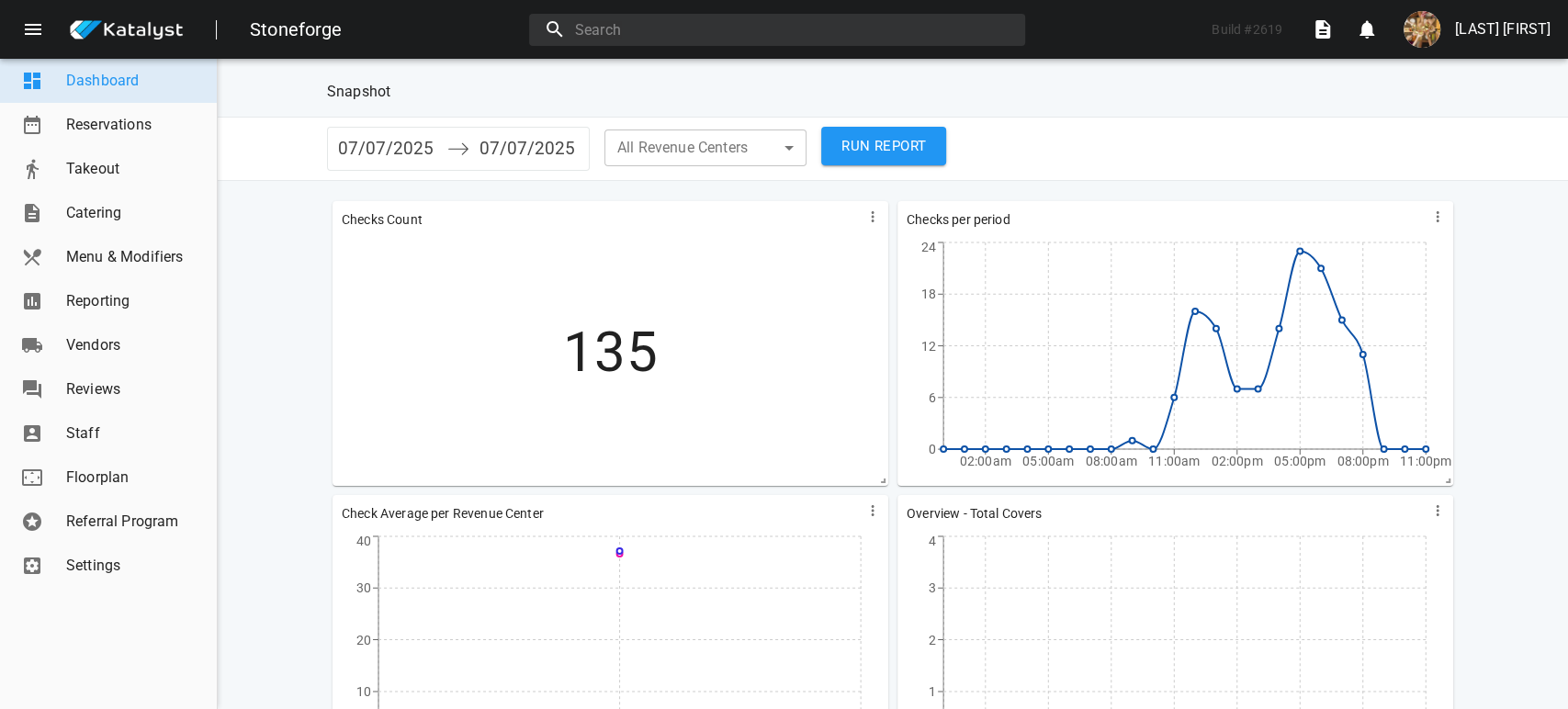 click on "Reporting" at bounding box center [134, 301] 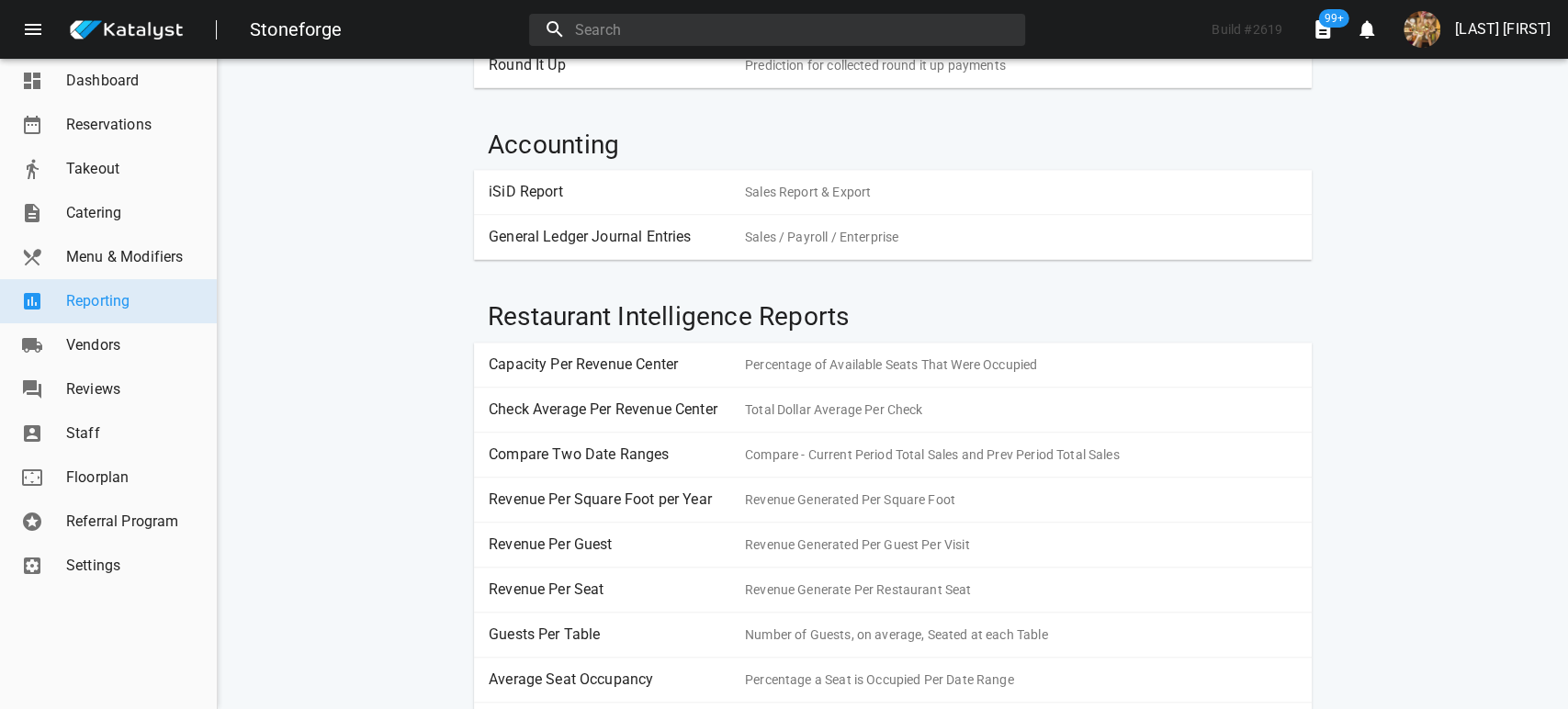 scroll, scrollTop: 0, scrollLeft: 0, axis: both 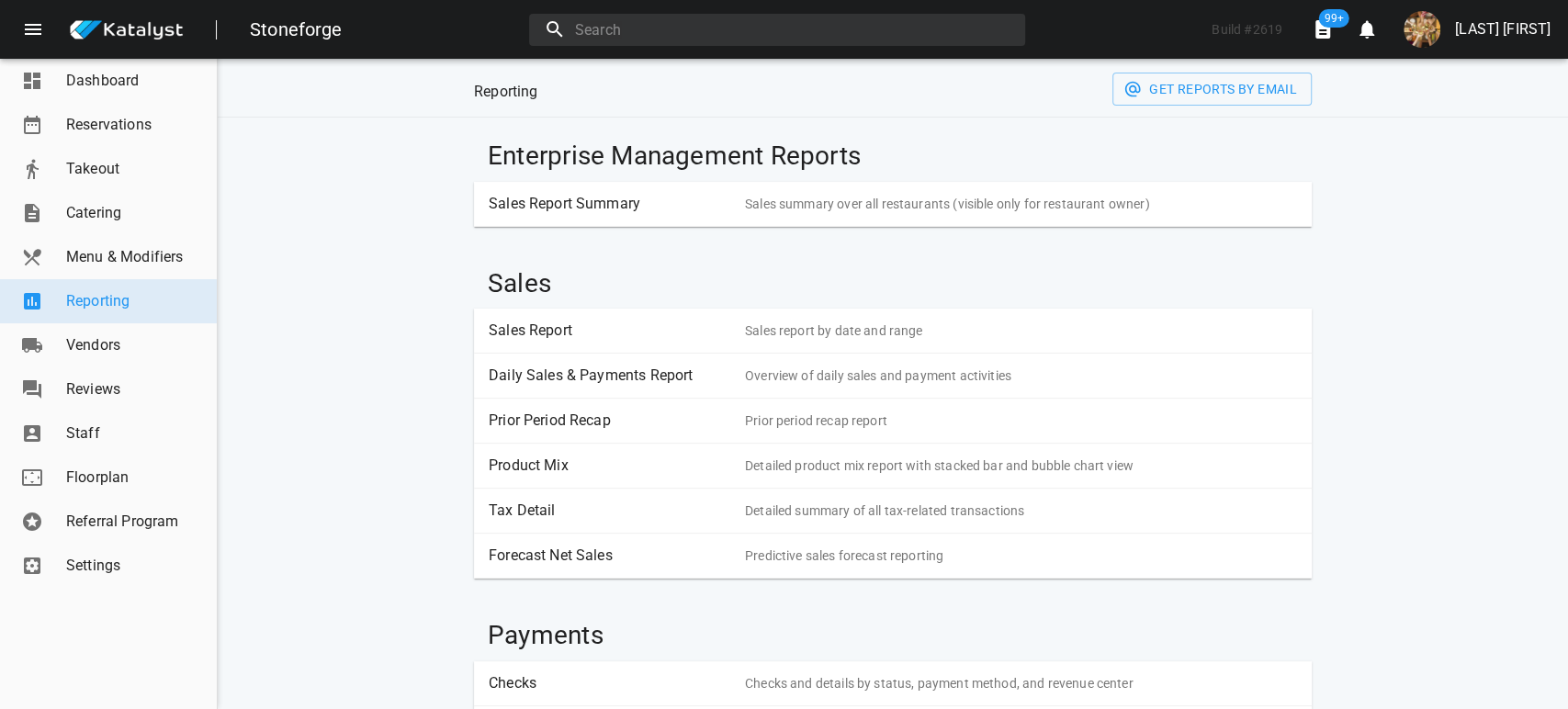 click on "Sales Report" at bounding box center (610, 331) 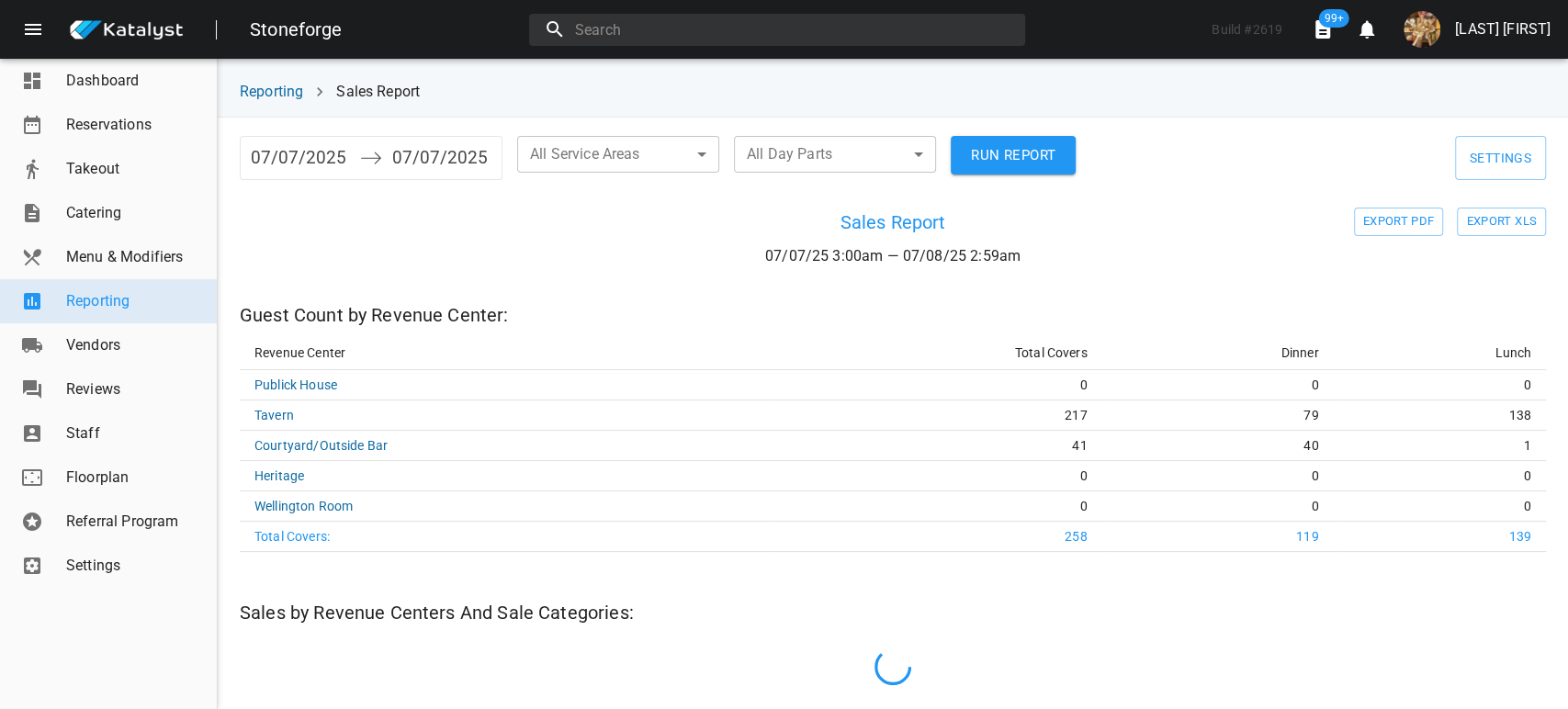 click on "07/07/2025" at bounding box center (300, 158) 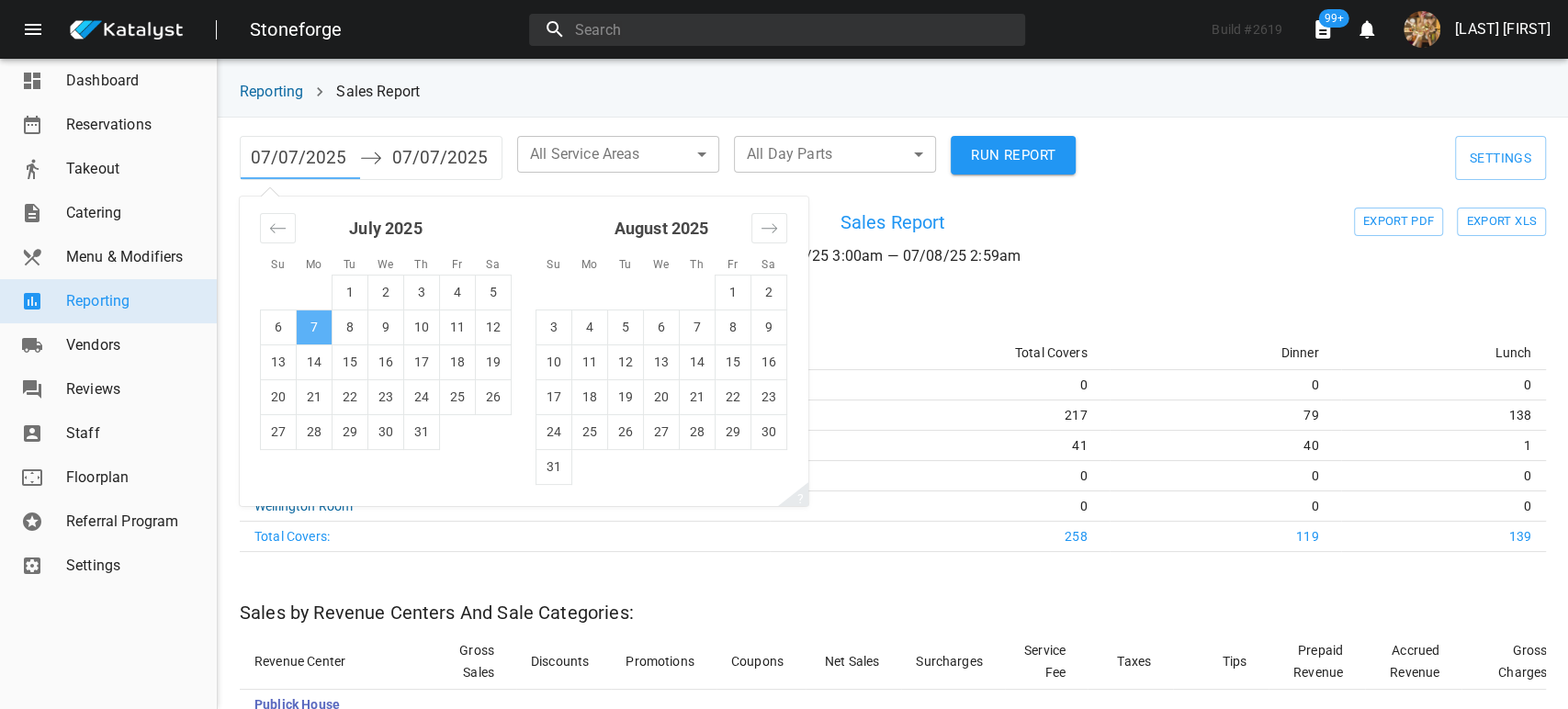 click on "7" at bounding box center (314, 327) 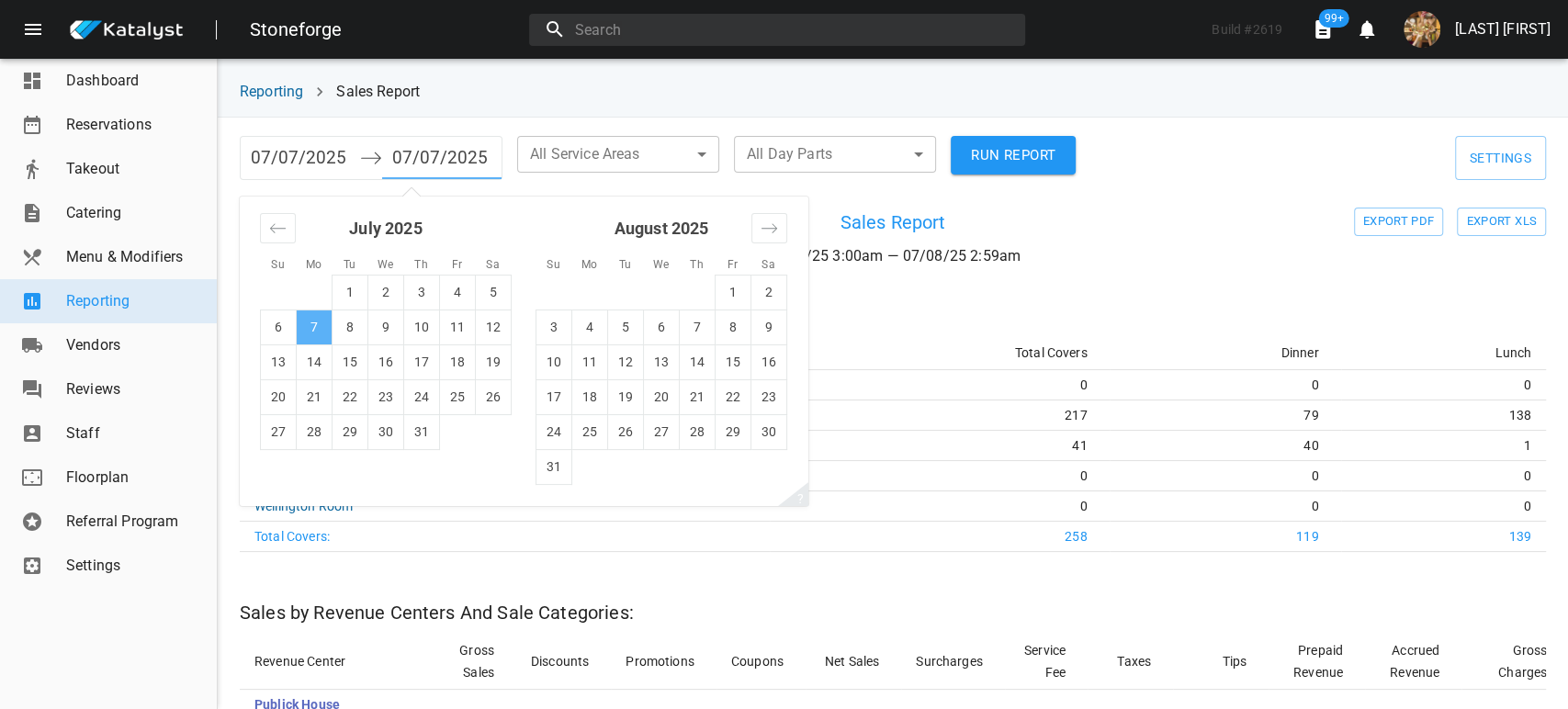 click on "7" at bounding box center [314, 327] 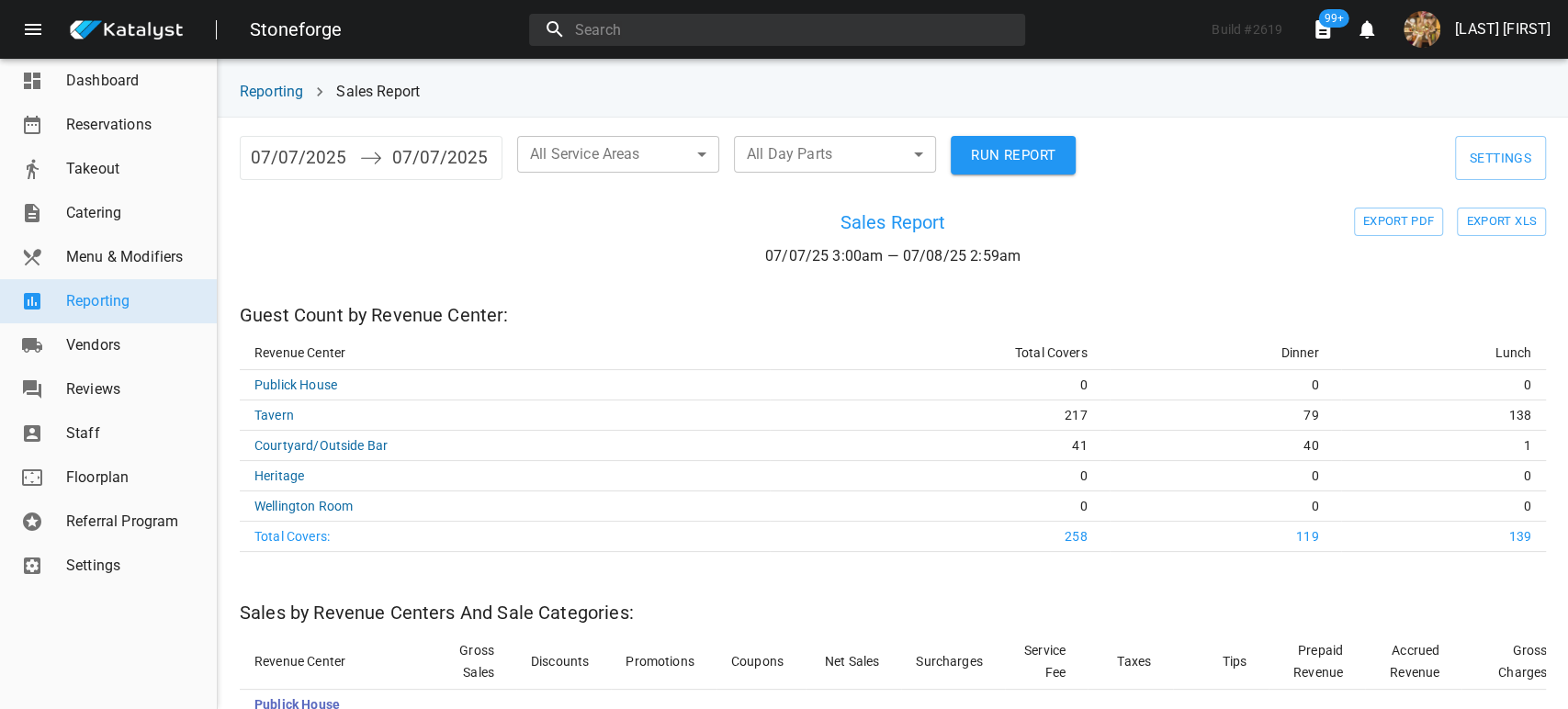 click on "RUN REPORT" at bounding box center (1013, 155) 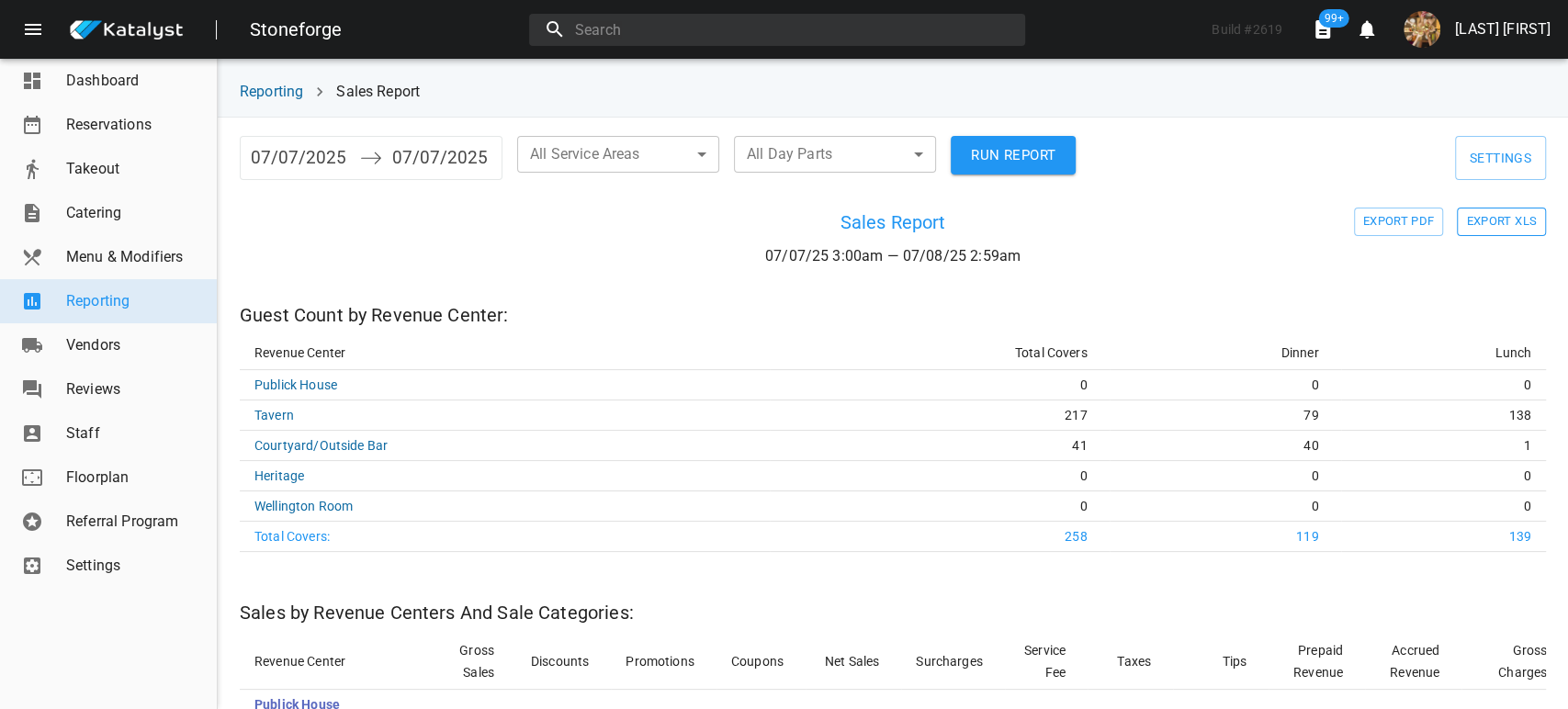 click on "EXPORT XLS" at bounding box center (1399, 221) 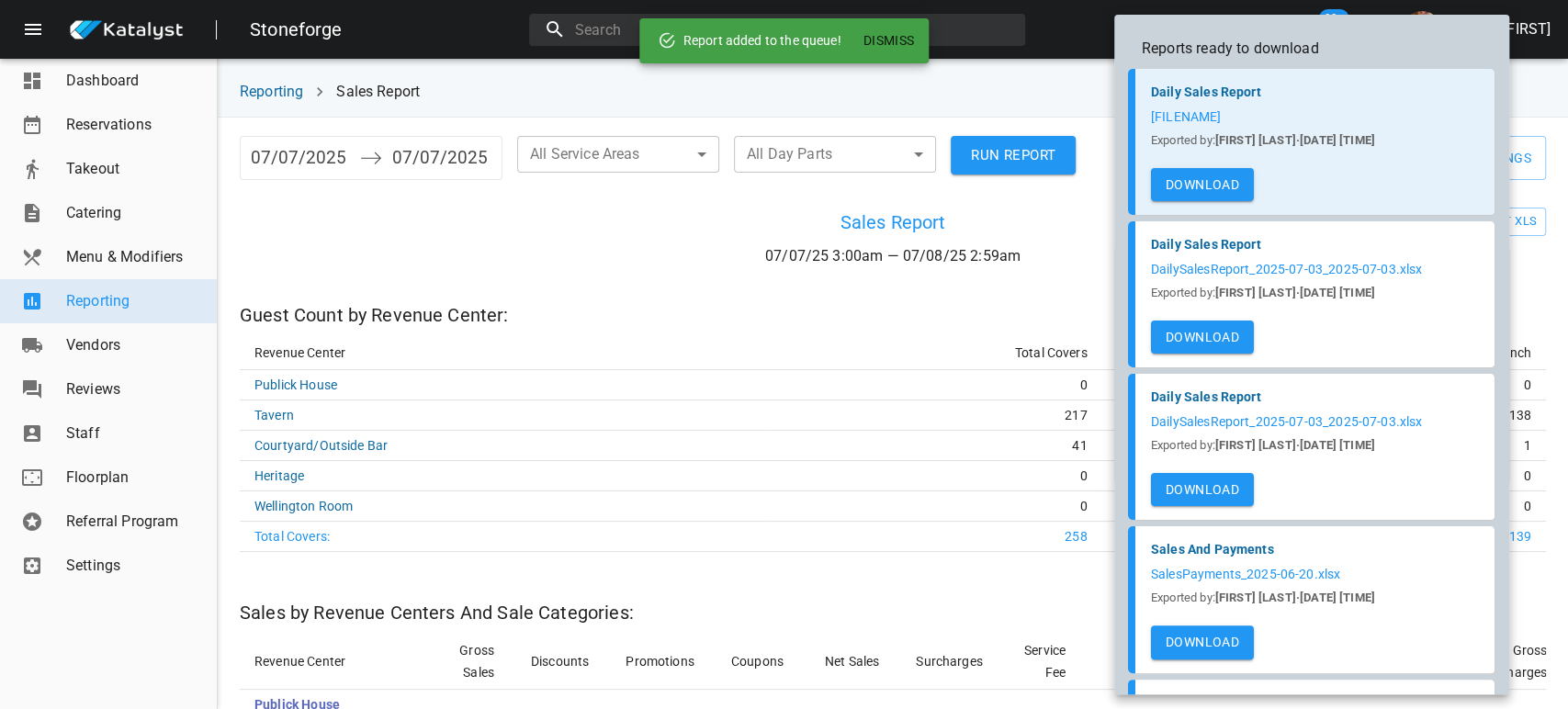 click on "Daily Sales Report DailySalesReport_2025-07-07_2025-07-07.xlsx Exported by:  Roland Dan  ·  Jul 07 2025 10:20PM Download" at bounding box center (1312, 142) 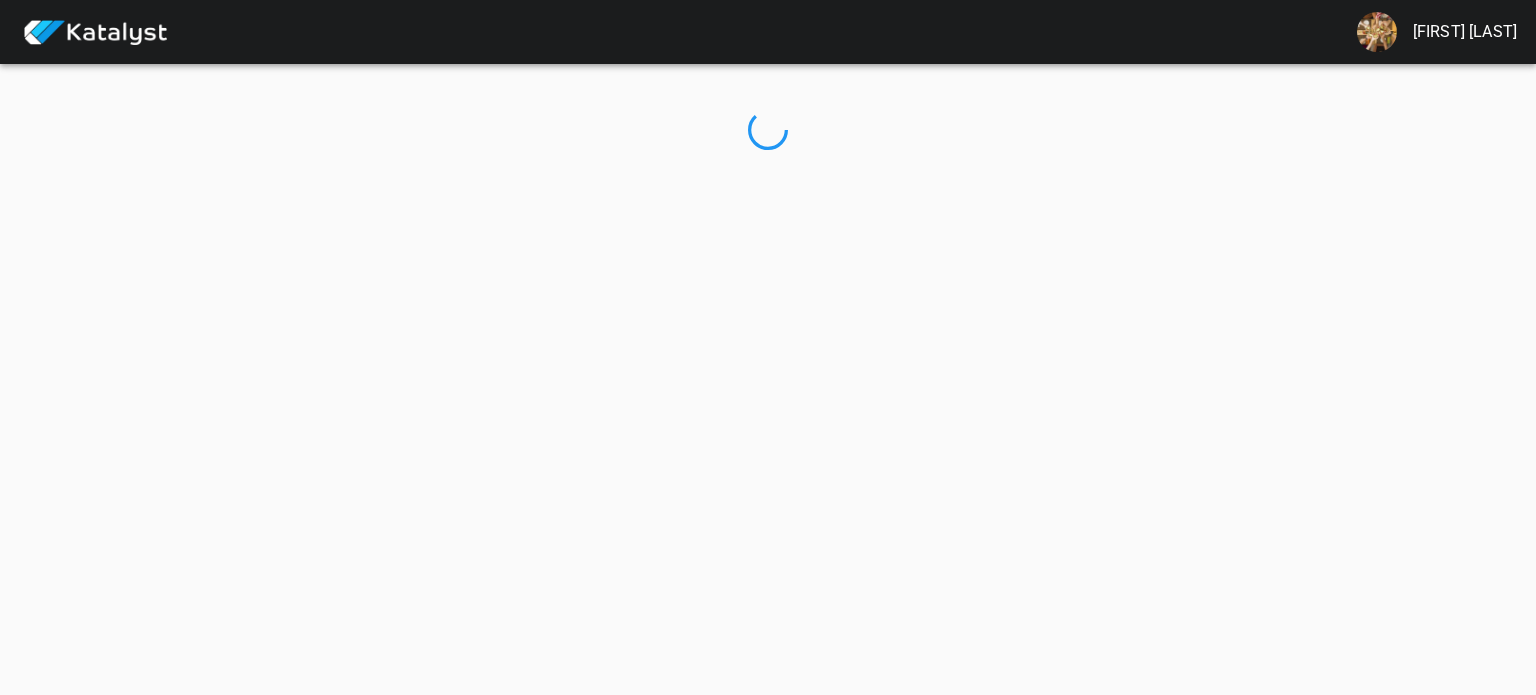 scroll, scrollTop: 0, scrollLeft: 0, axis: both 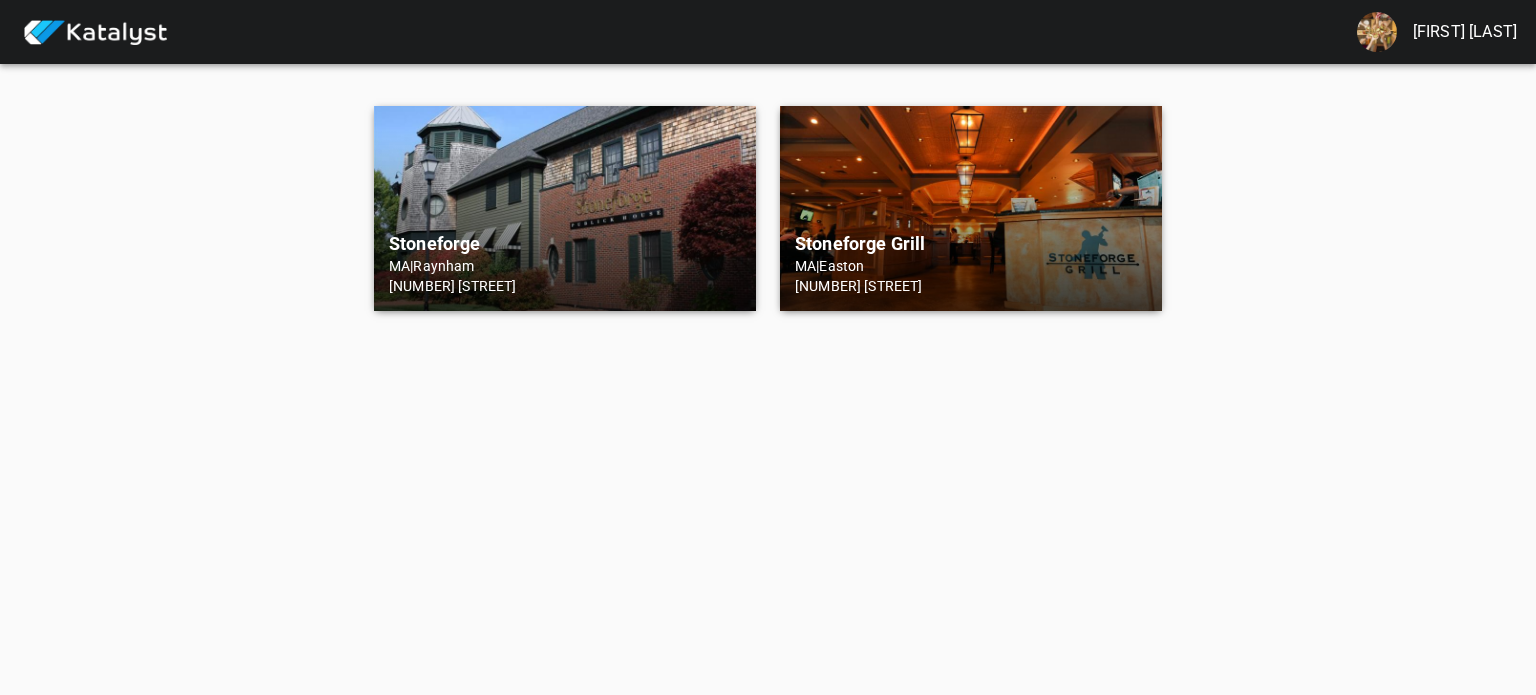 click on "Stoneforge MA  |  Raynham 90 Paramount Drive" at bounding box center [565, 208] 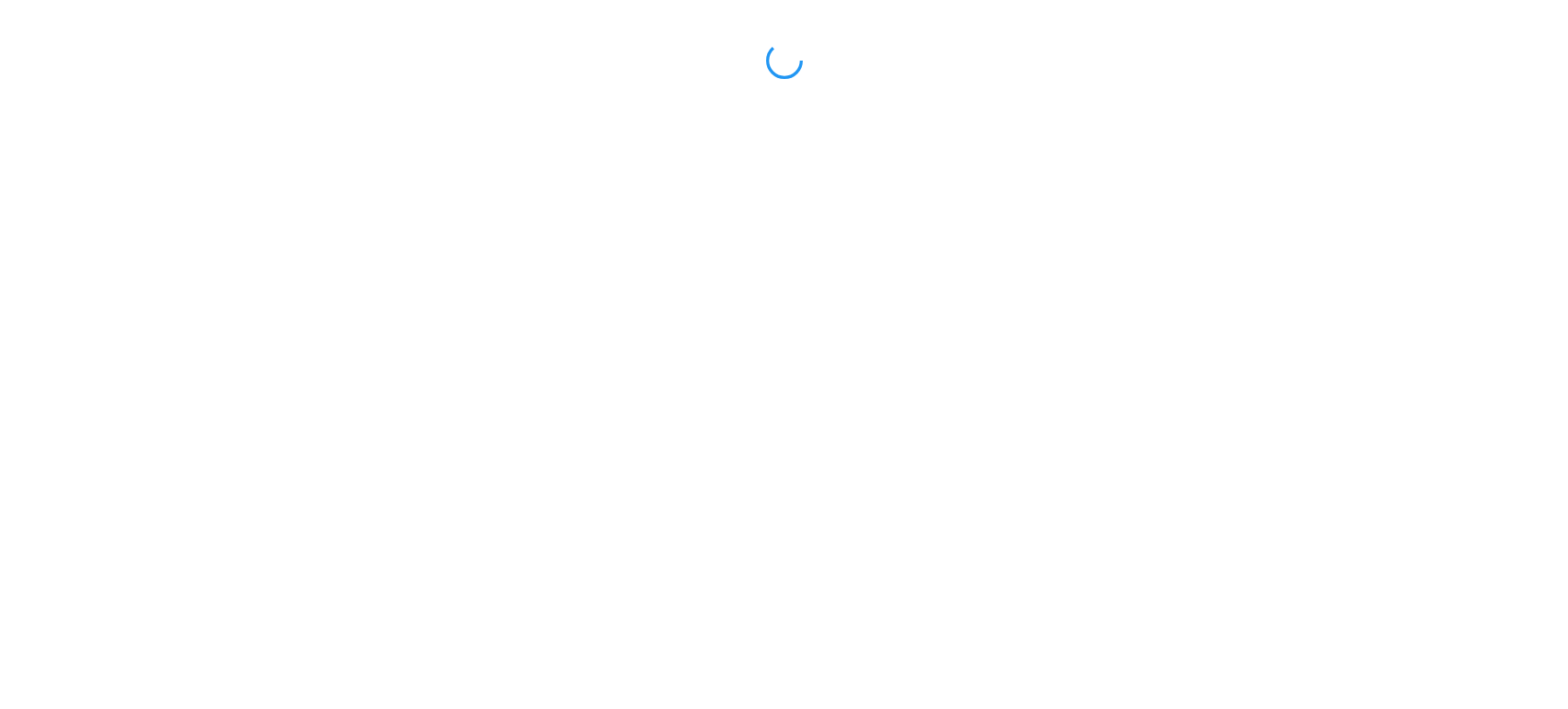 scroll, scrollTop: 0, scrollLeft: 0, axis: both 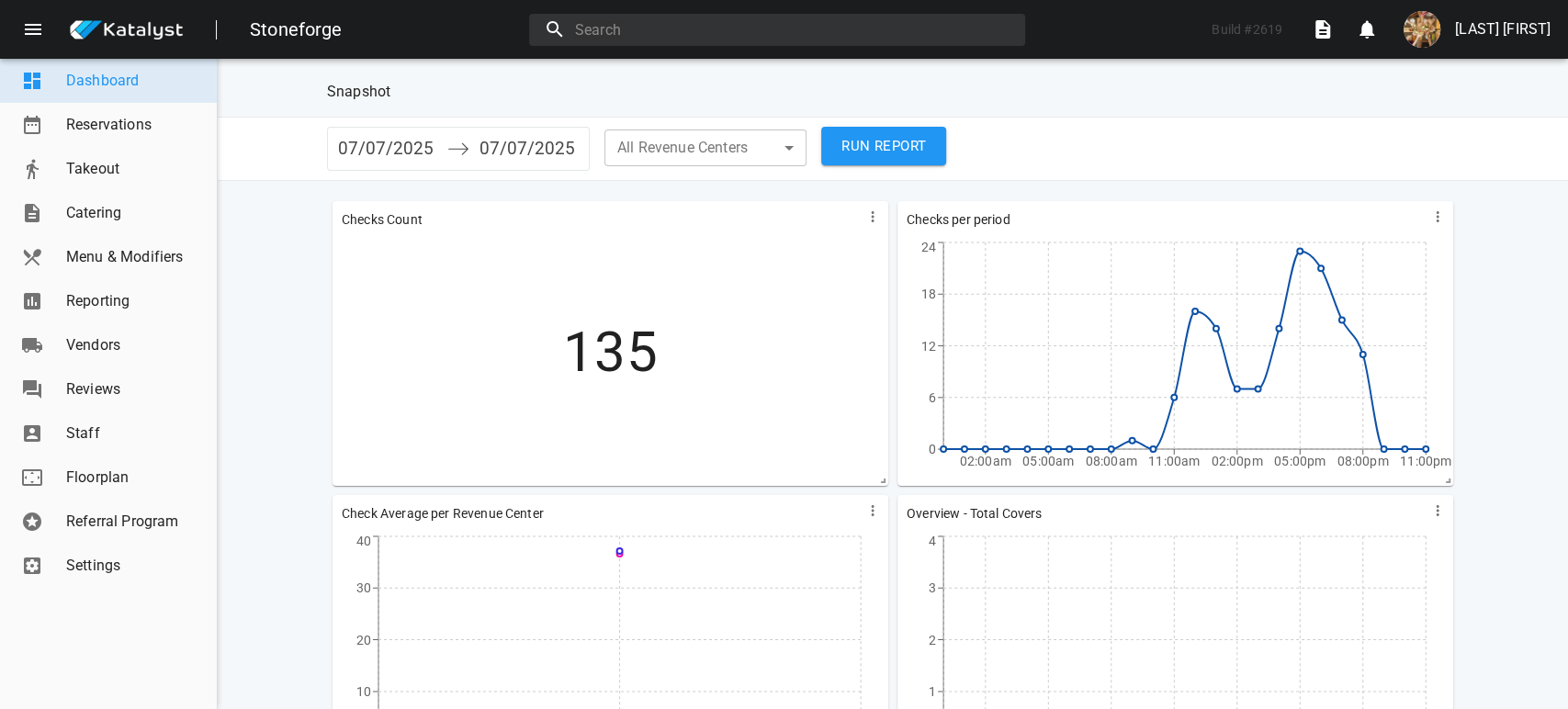 click on "Reporting" at bounding box center (134, 301) 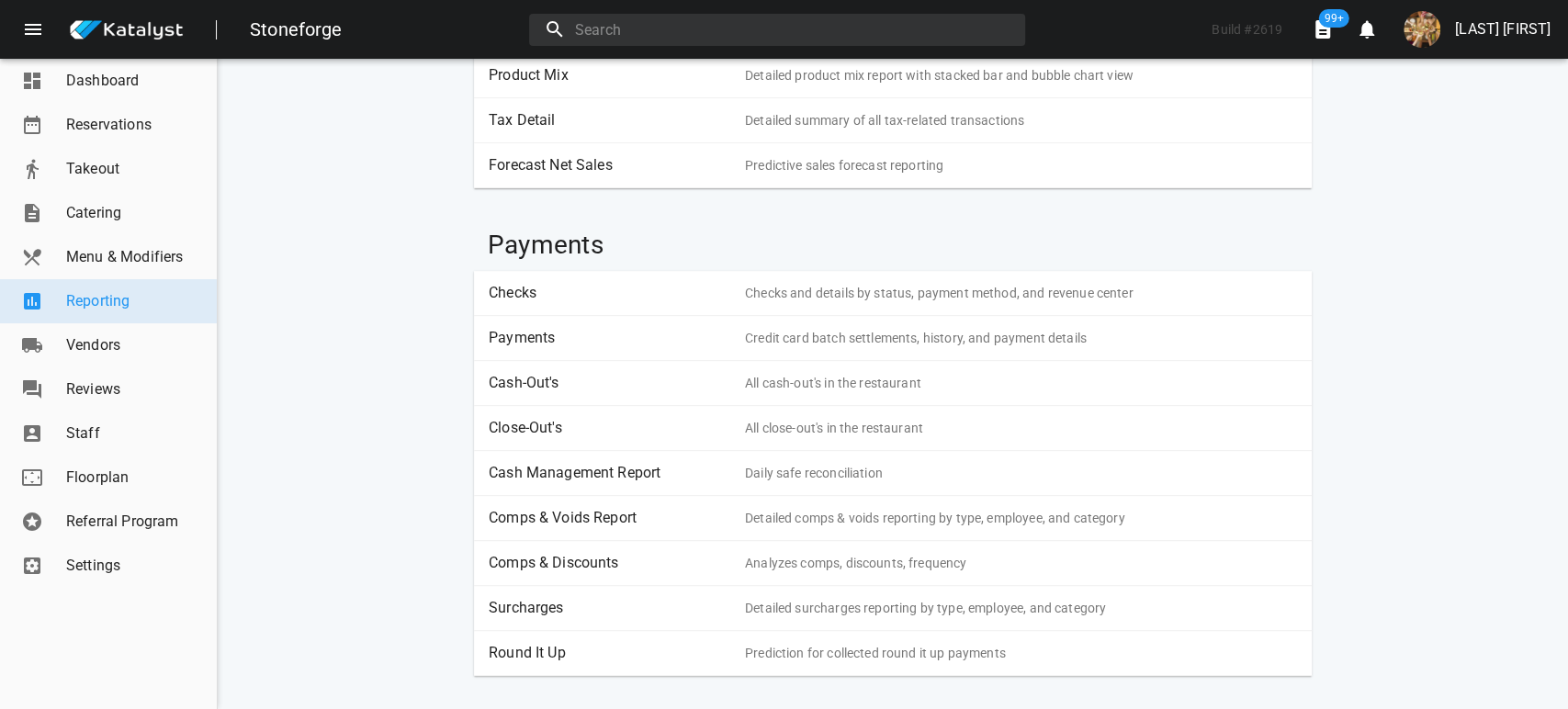 scroll, scrollTop: 510, scrollLeft: 0, axis: vertical 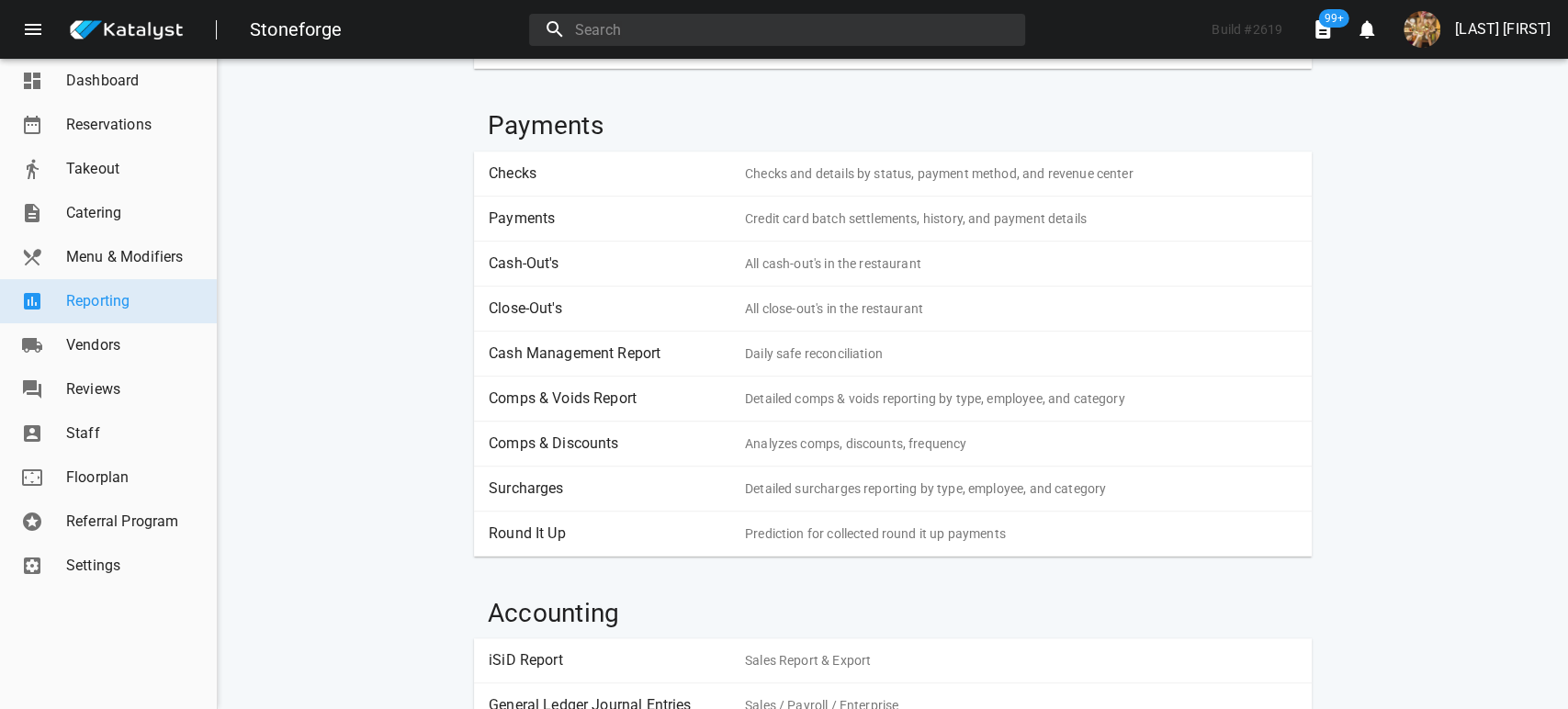click on "Comps & Voids Report" at bounding box center (610, 399) 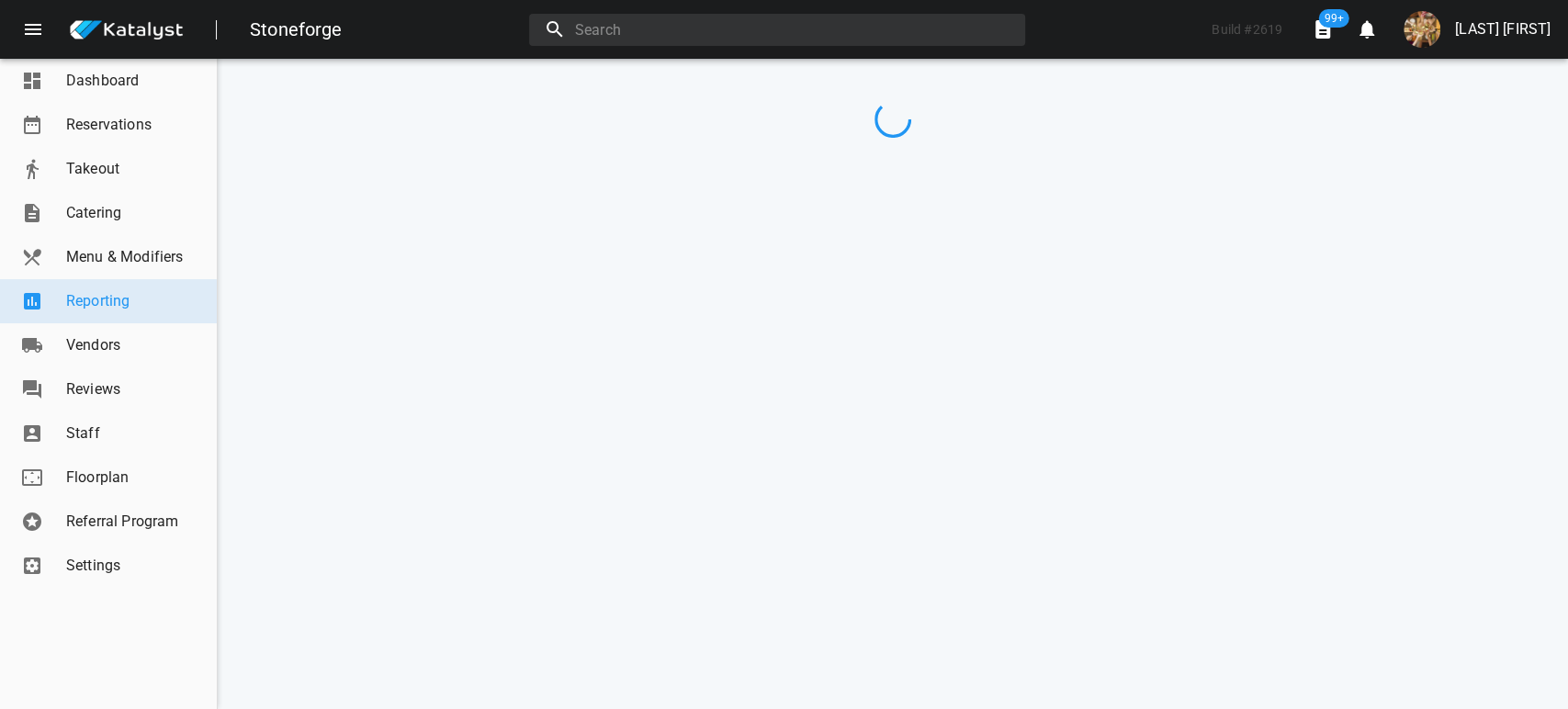scroll, scrollTop: 0, scrollLeft: 0, axis: both 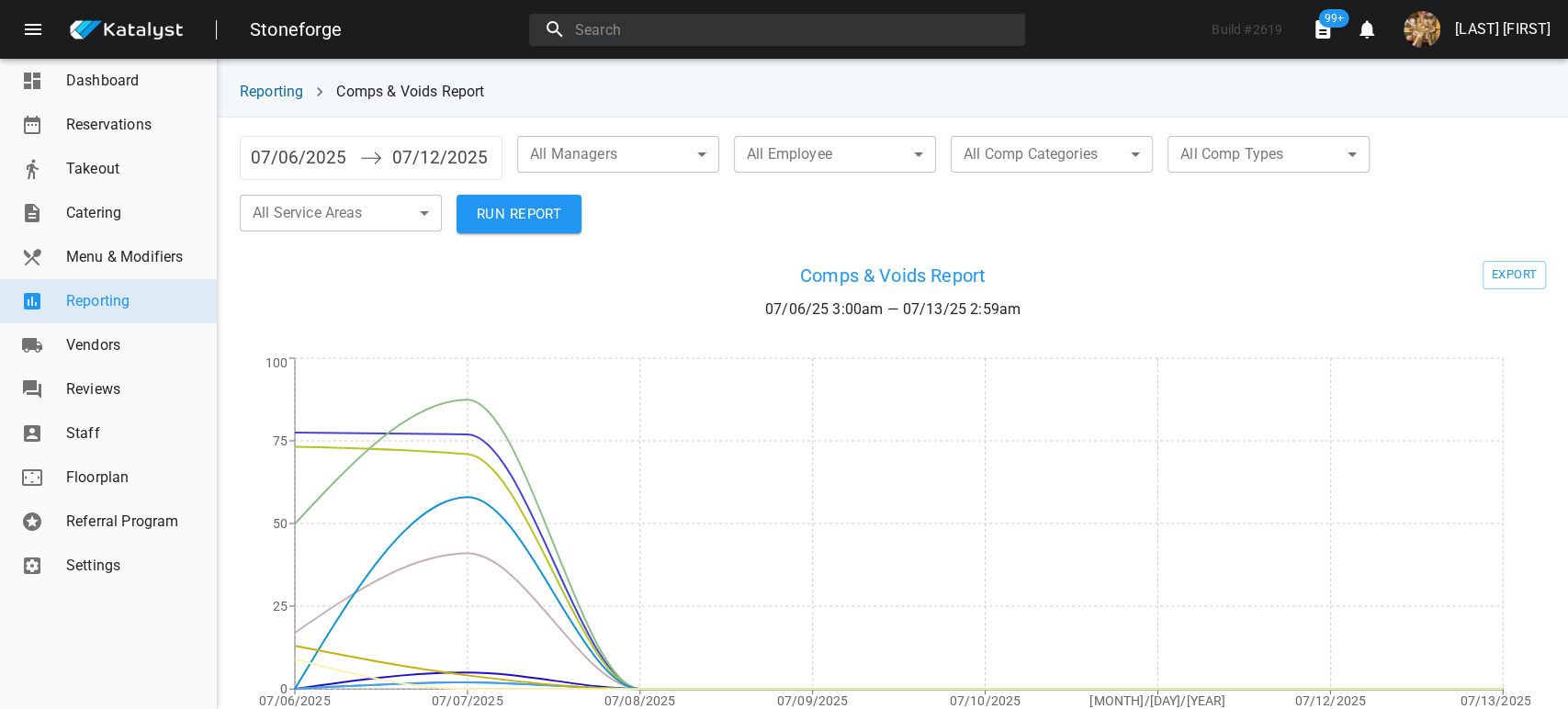 click on "07/06/2025" at bounding box center (300, 158) 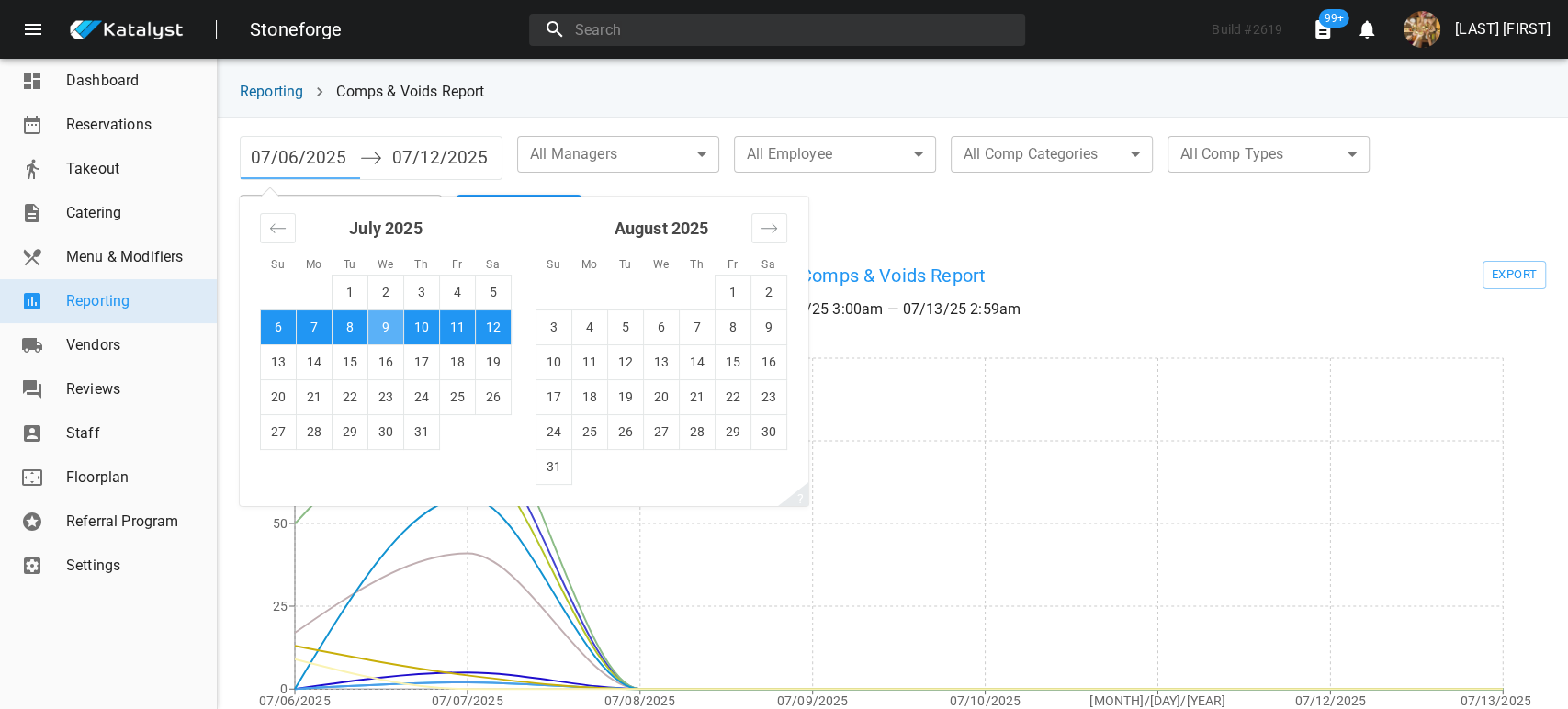 click on "9" at bounding box center [386, 327] 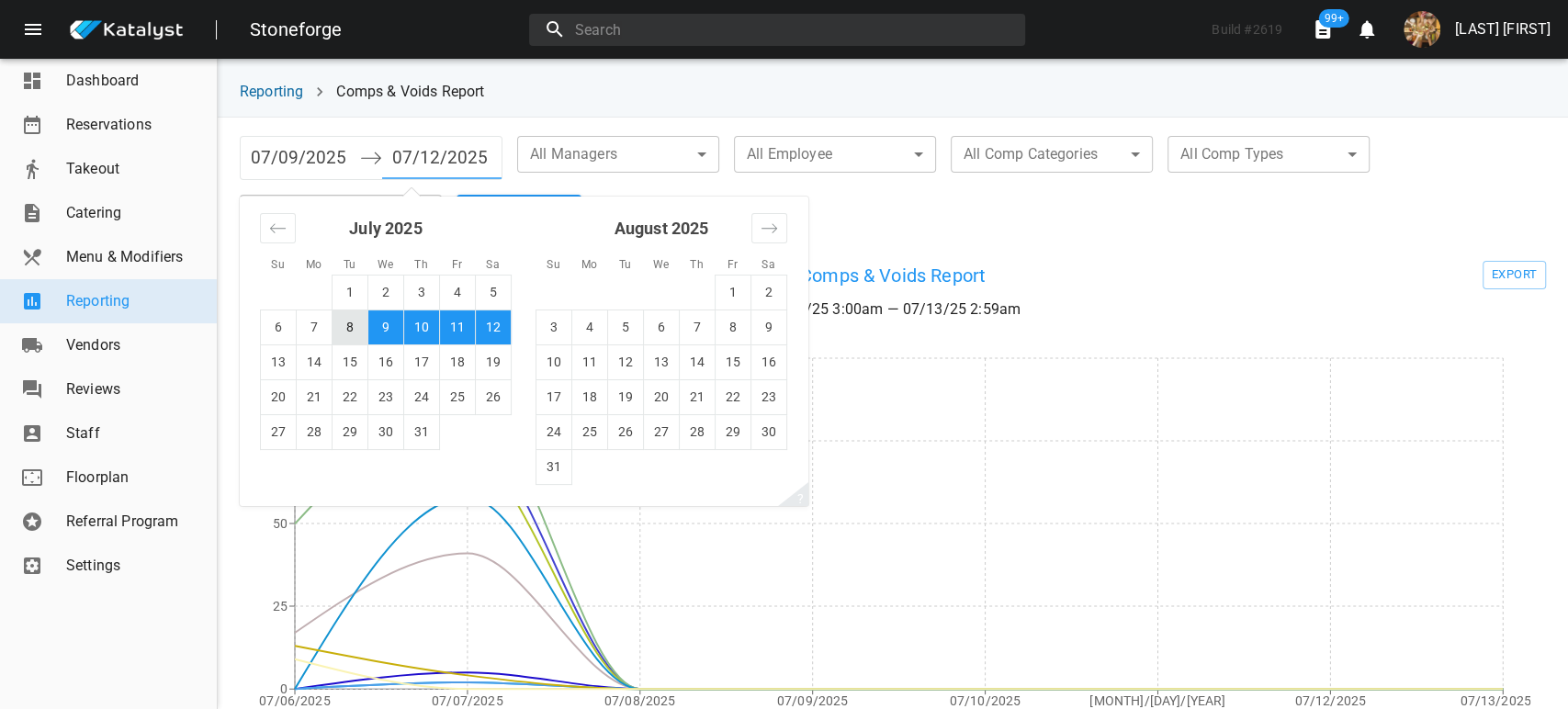 click on "8" at bounding box center (350, 327) 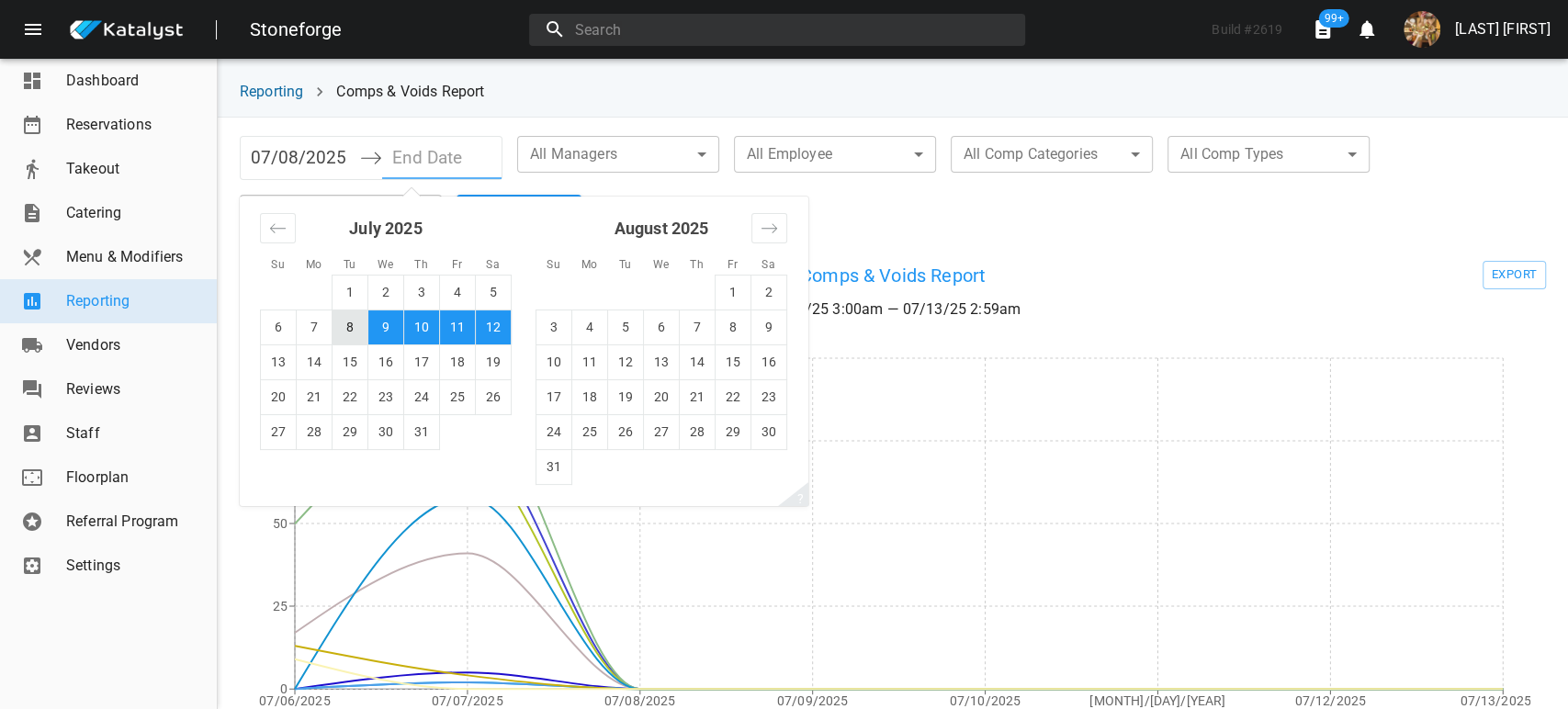 click on "8" at bounding box center (350, 327) 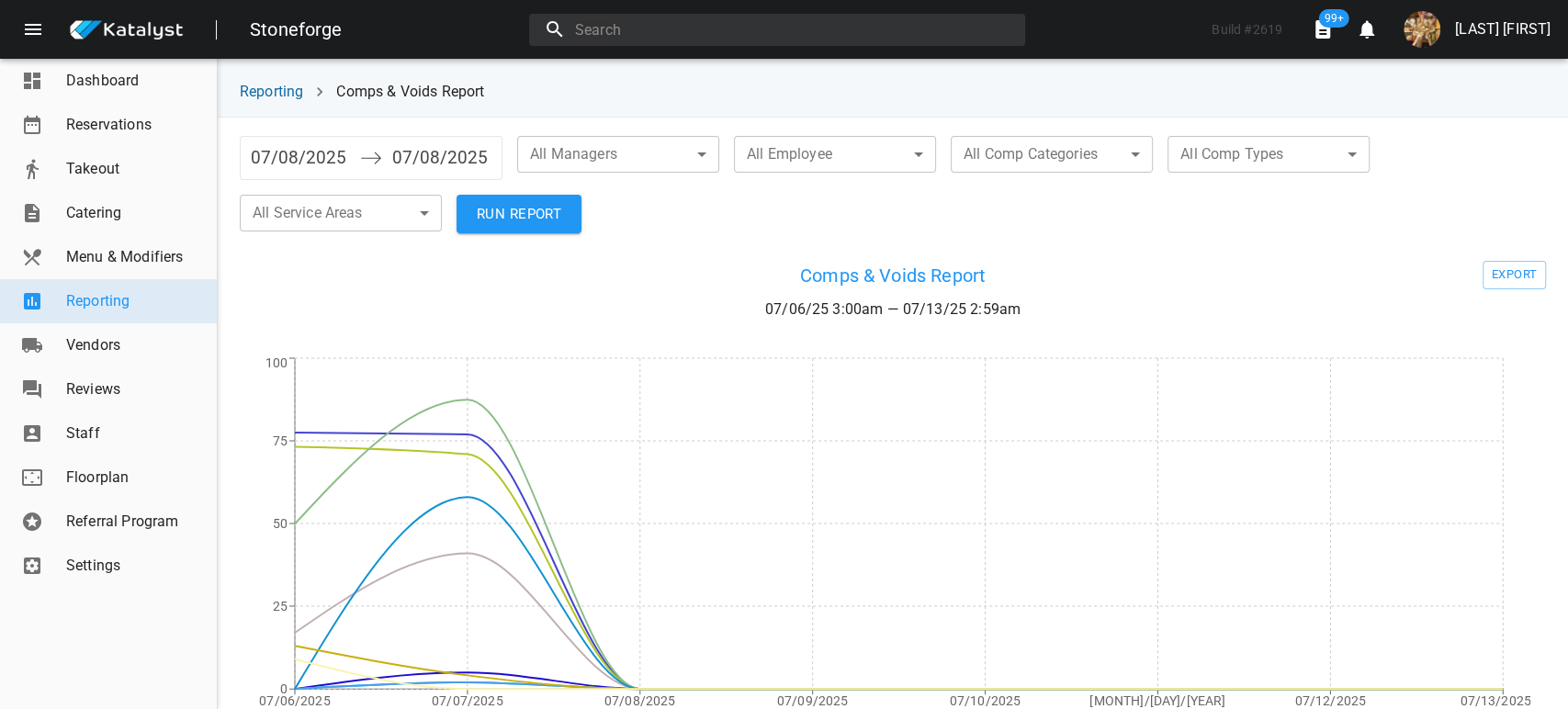 click on "07/08/2025" at bounding box center [300, 158] 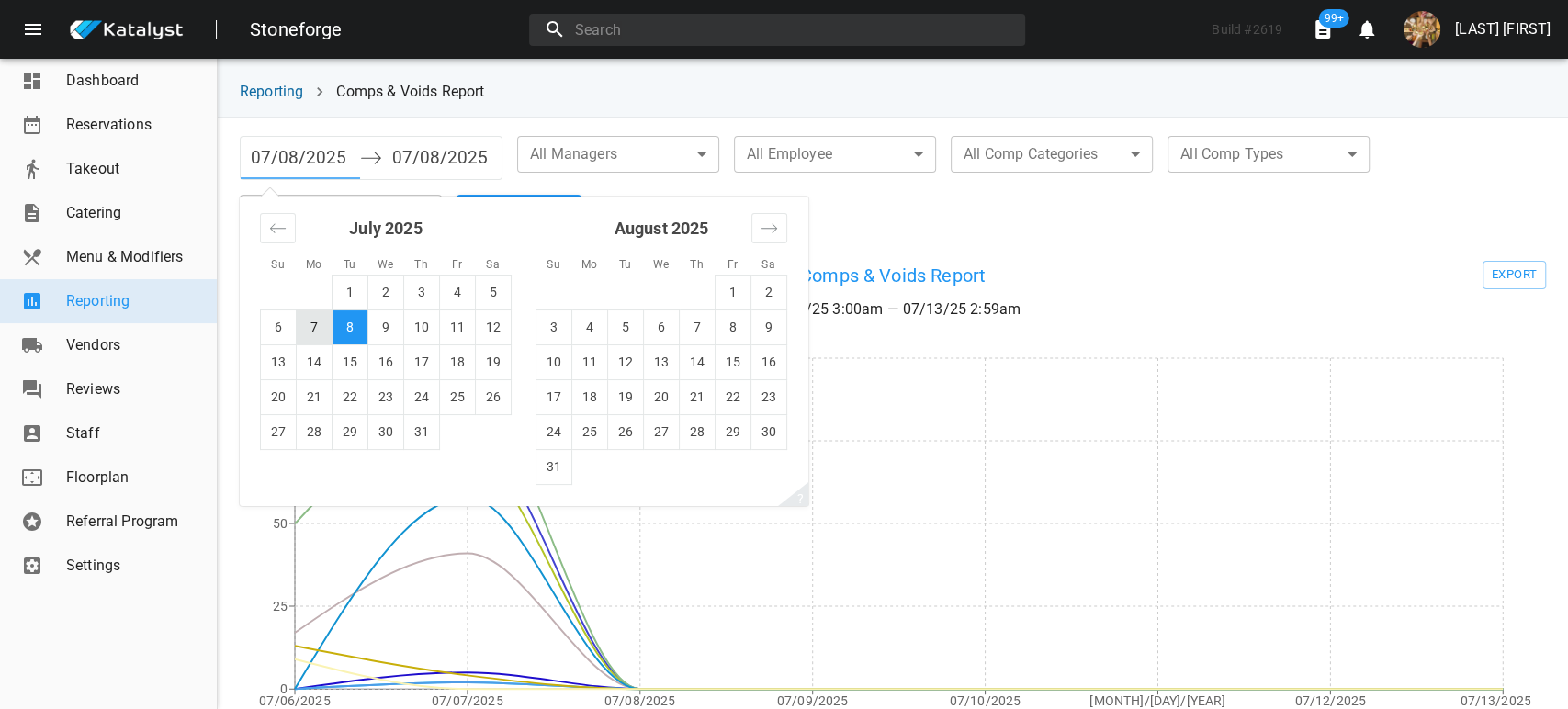 click on "7" at bounding box center (314, 327) 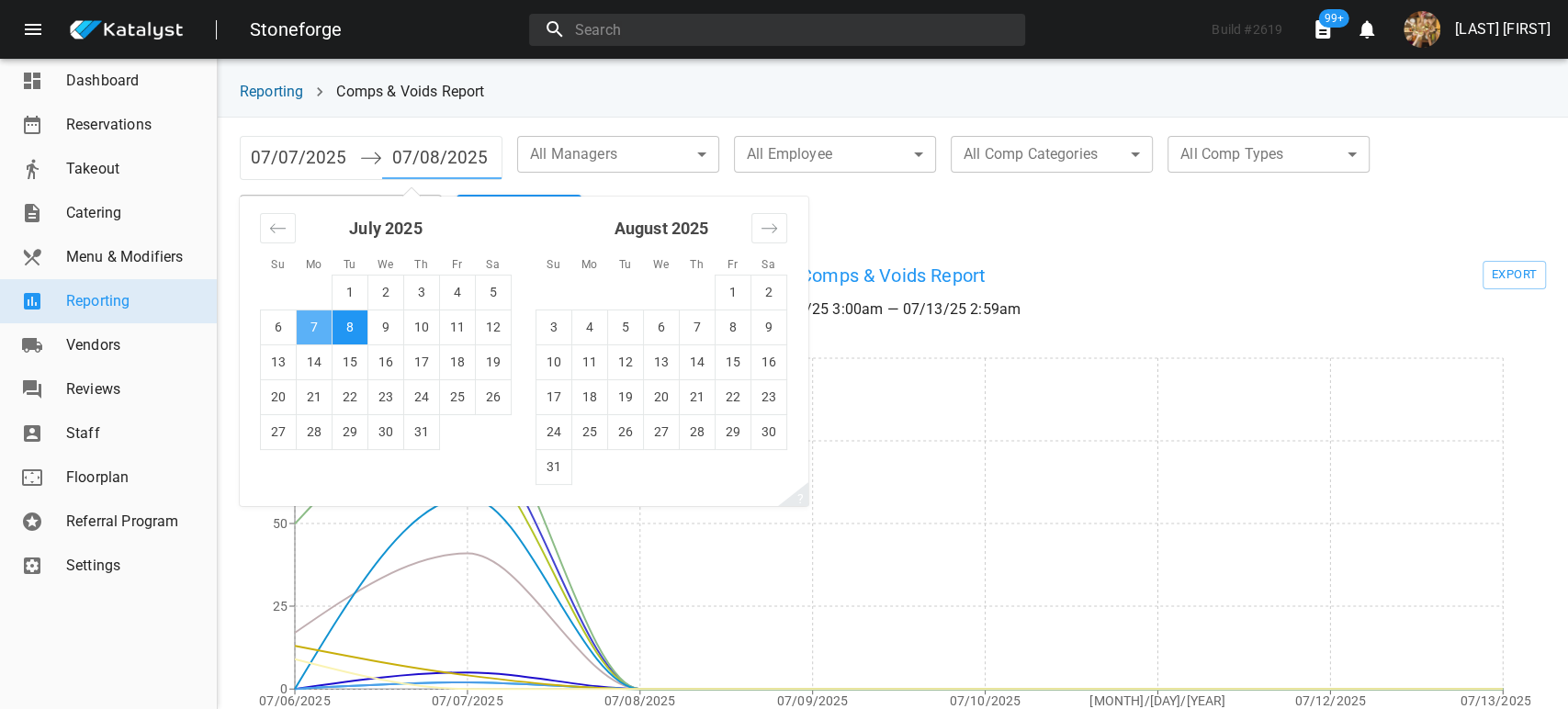 click on "7" at bounding box center [314, 327] 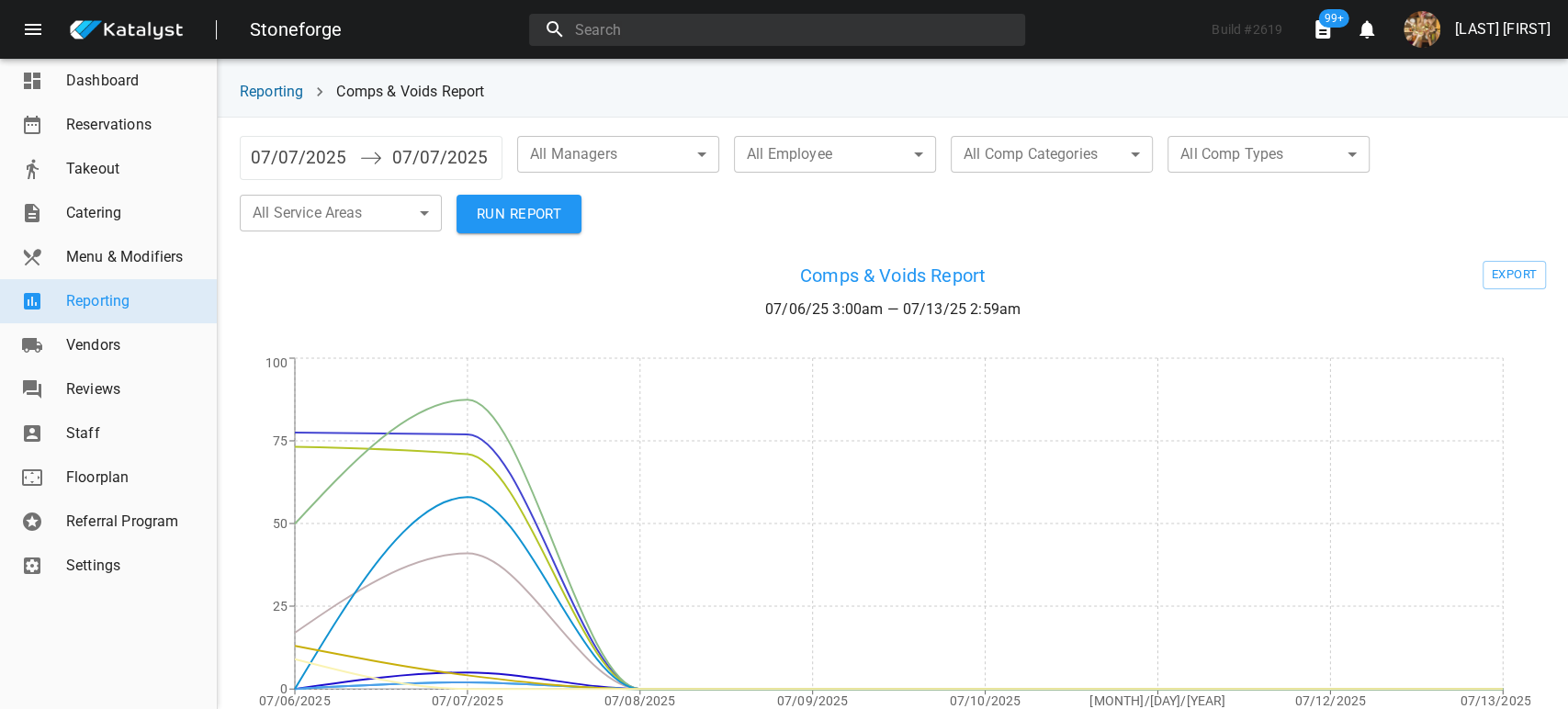 click on "RUN REPORT" at bounding box center (519, 214) 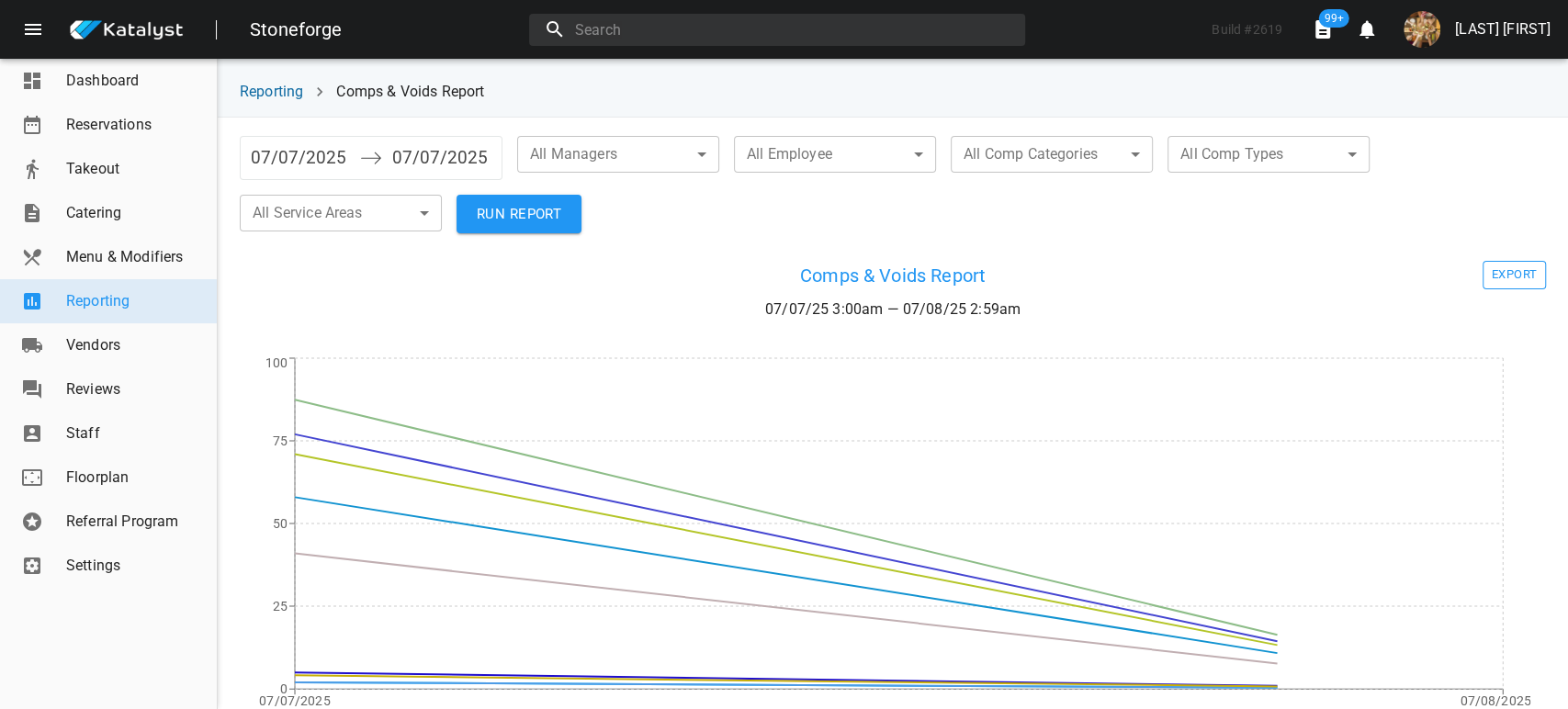 click on "EXPORT" at bounding box center [1514, 275] 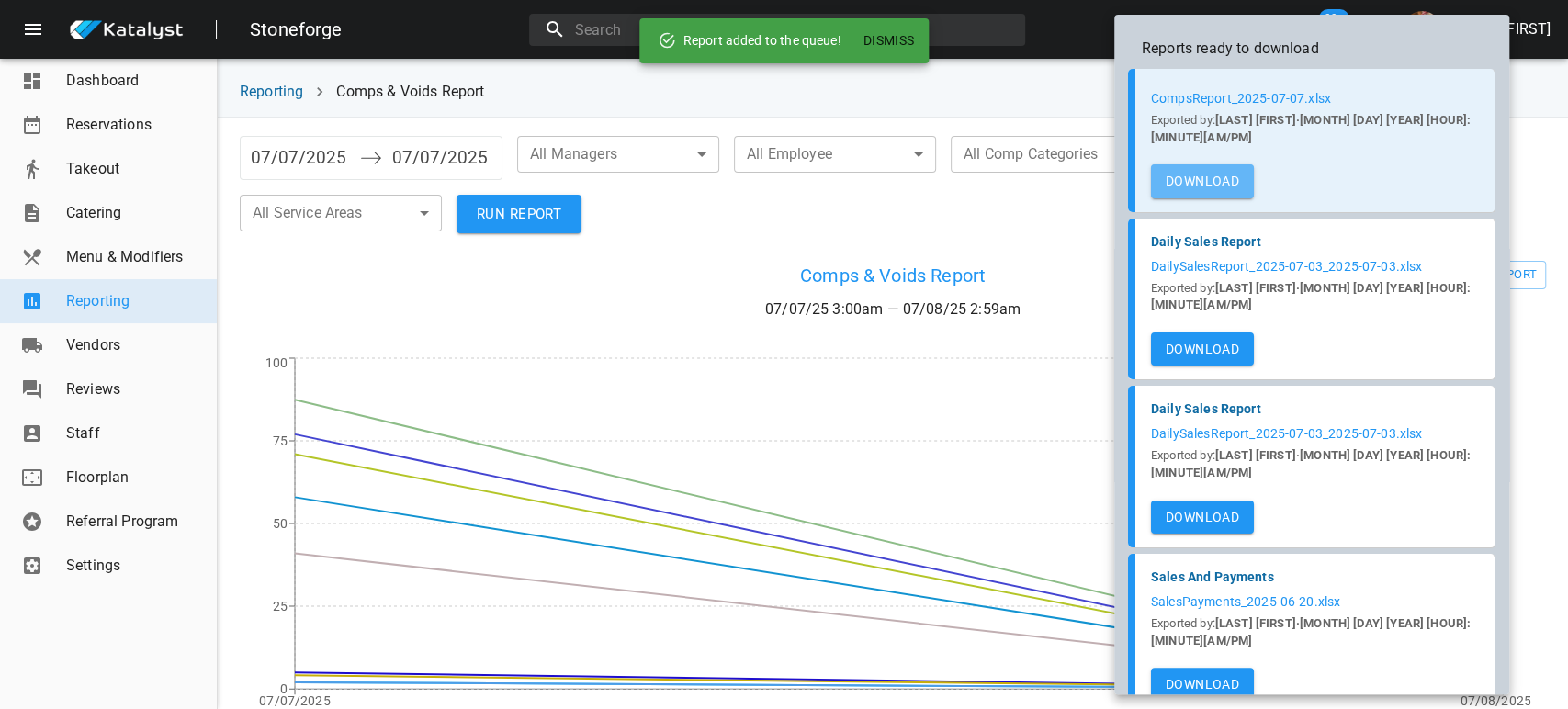 click on "Download" at bounding box center [1202, 181] 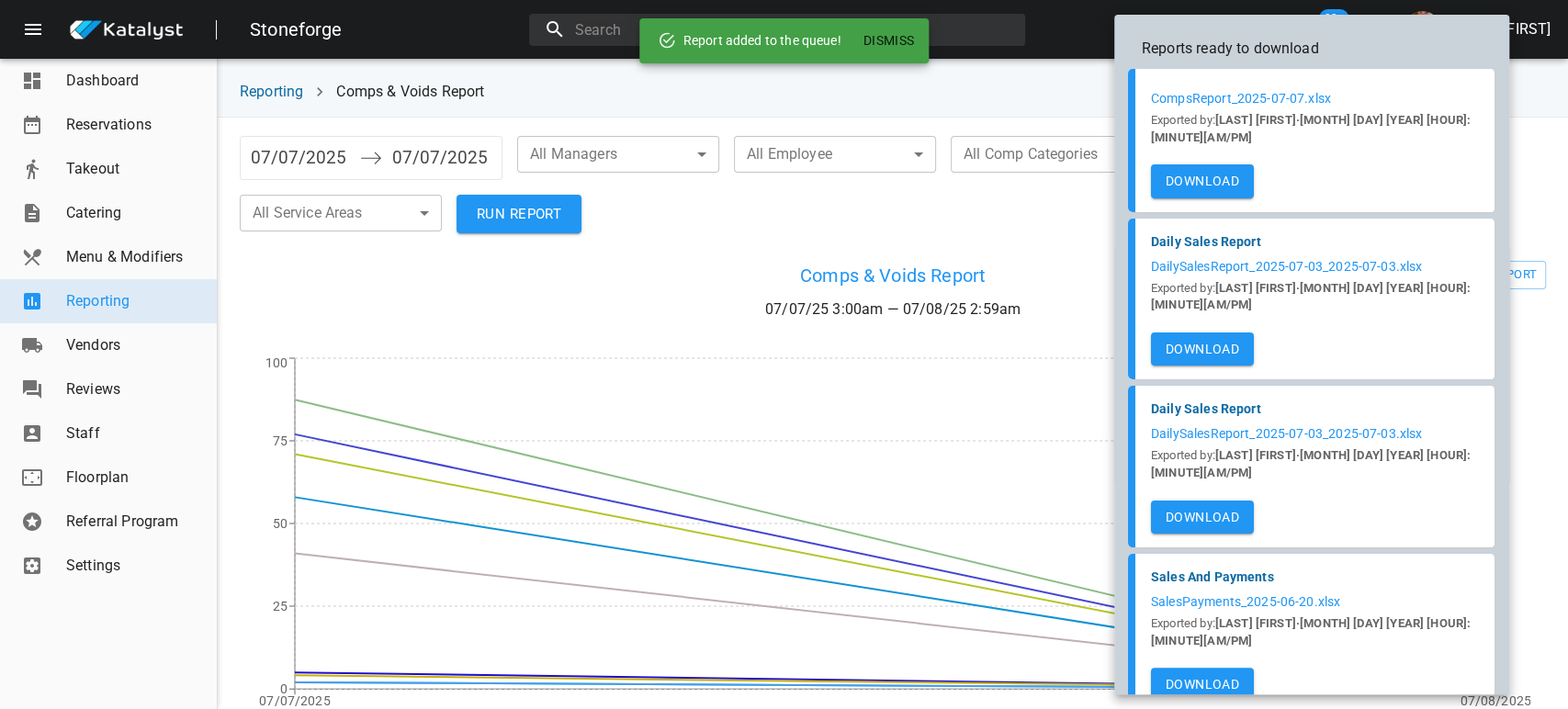 click at bounding box center [784, 354] 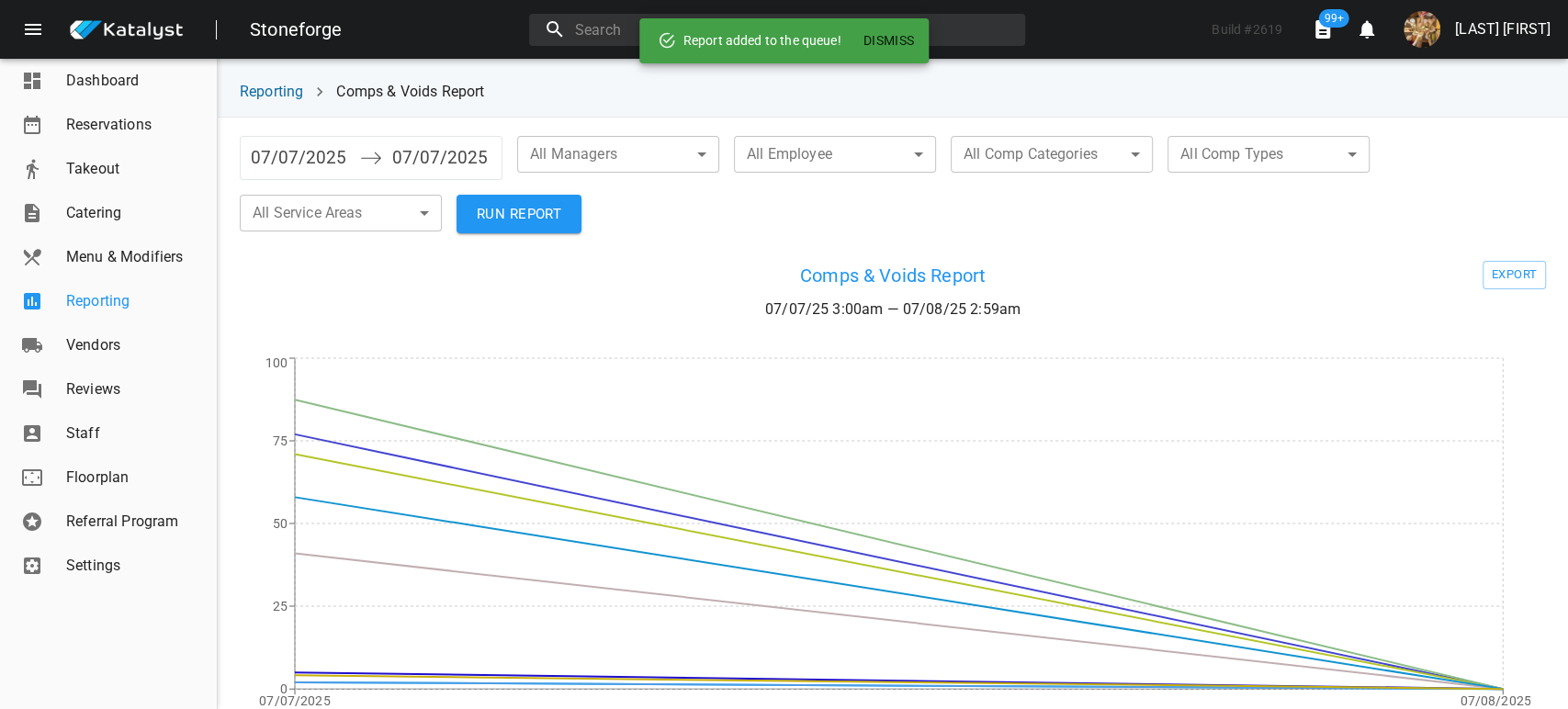 click on "Reporting" at bounding box center [134, 301] 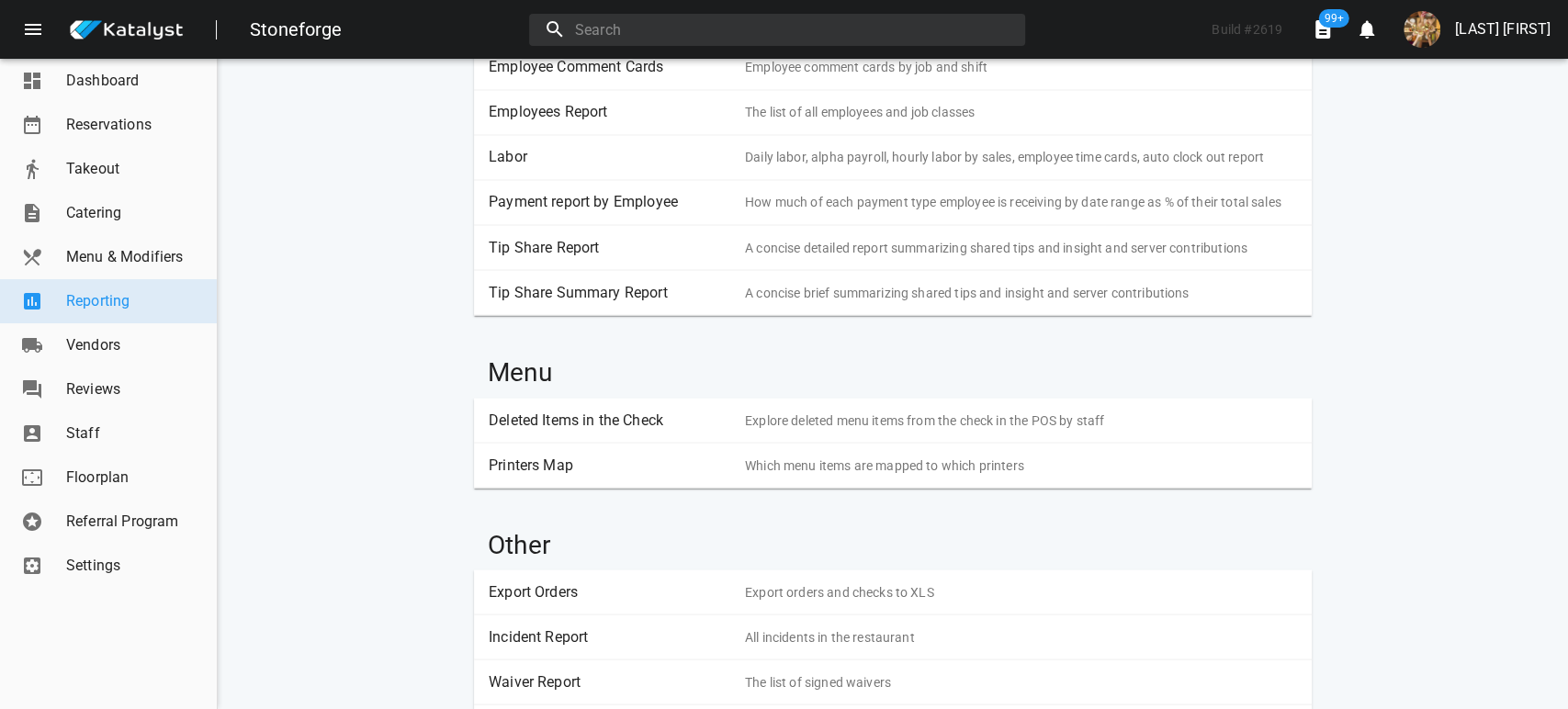scroll, scrollTop: 2245, scrollLeft: 0, axis: vertical 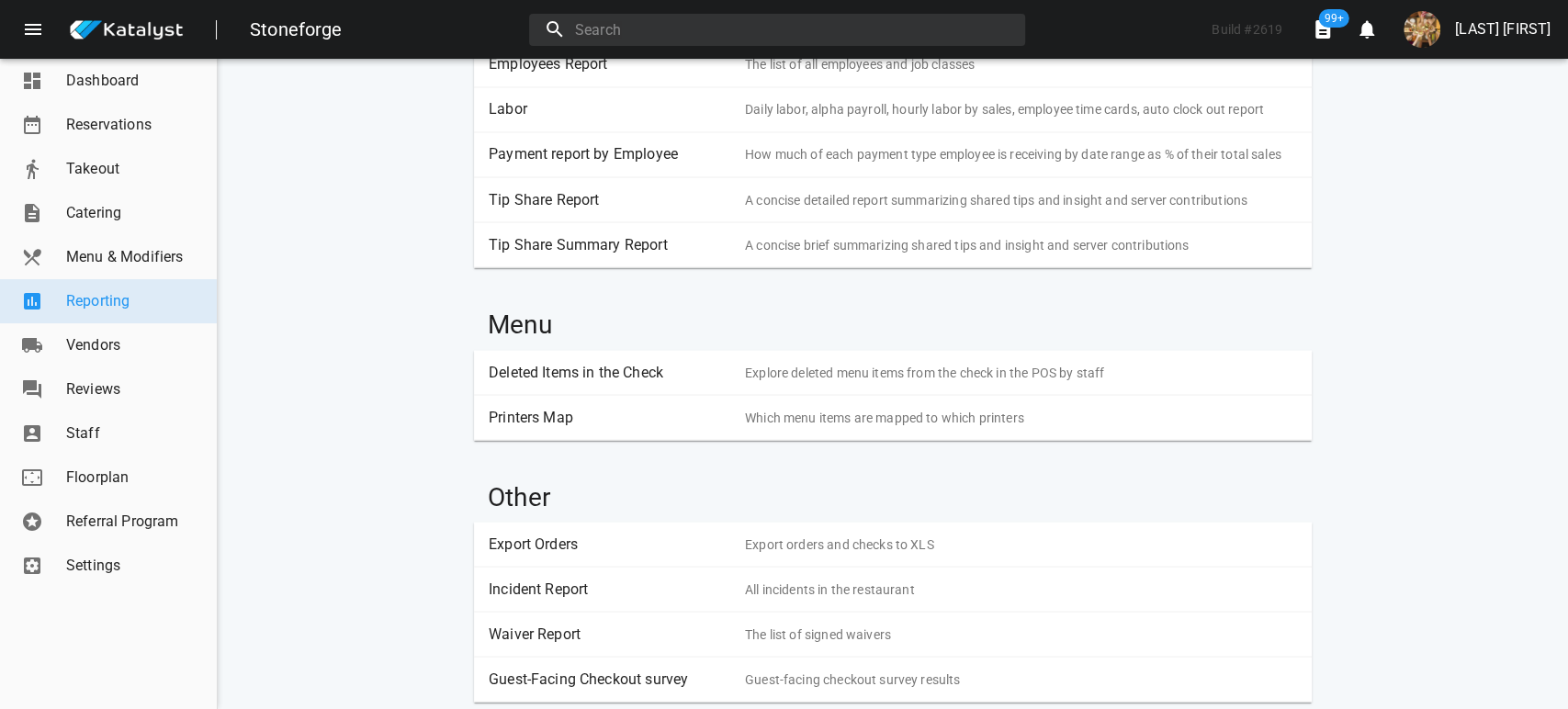 click on "Deleted Items in the Check" at bounding box center (610, 372) 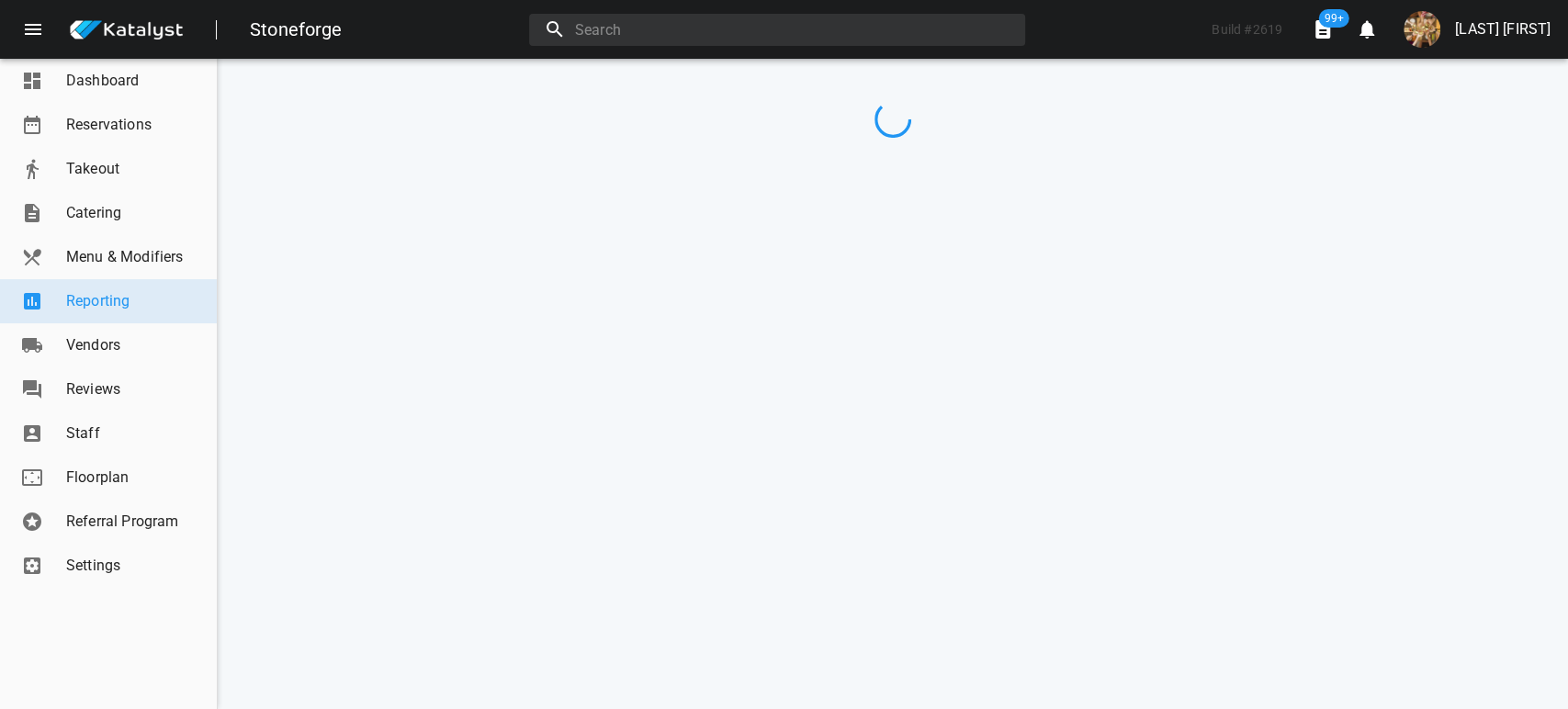 scroll, scrollTop: 0, scrollLeft: 0, axis: both 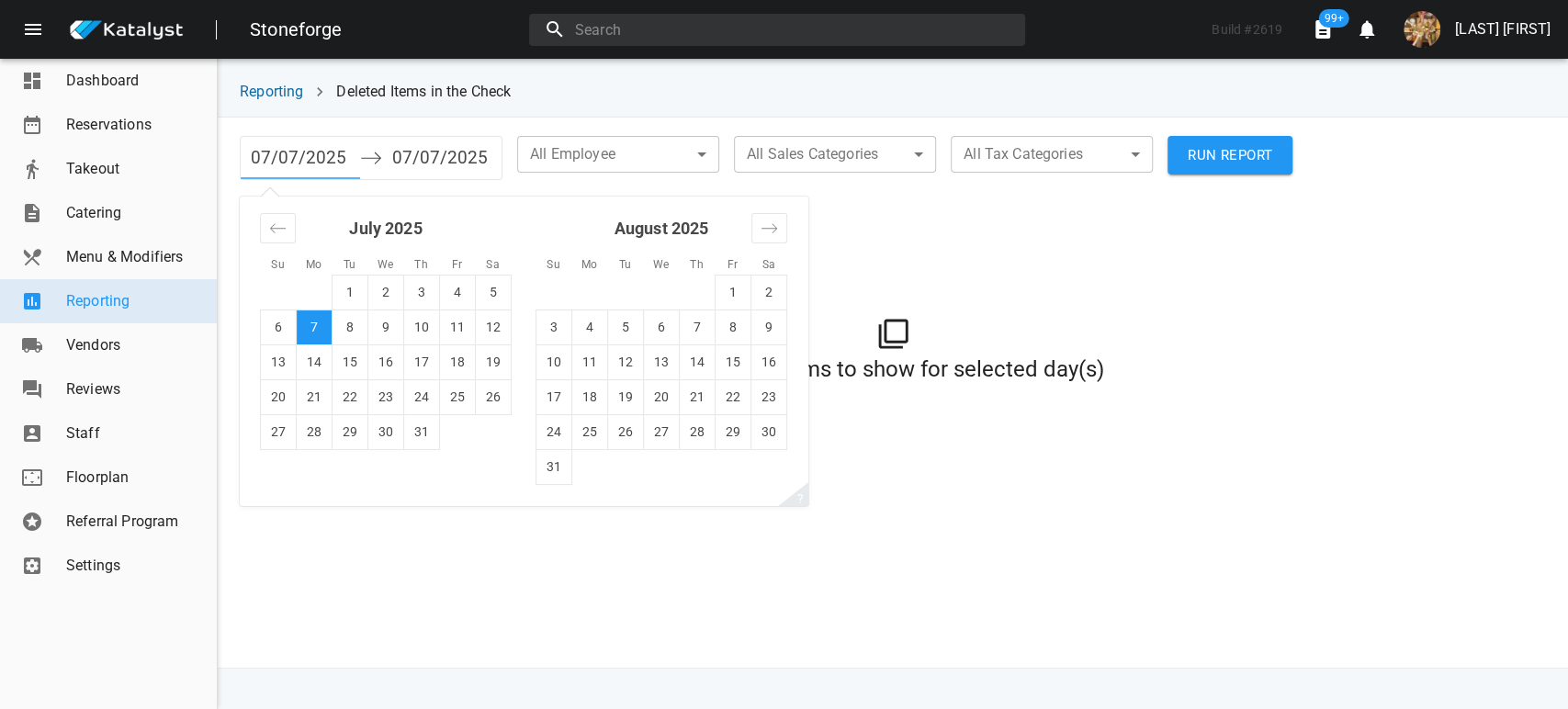 click on "07/07/2025" at bounding box center [300, 158] 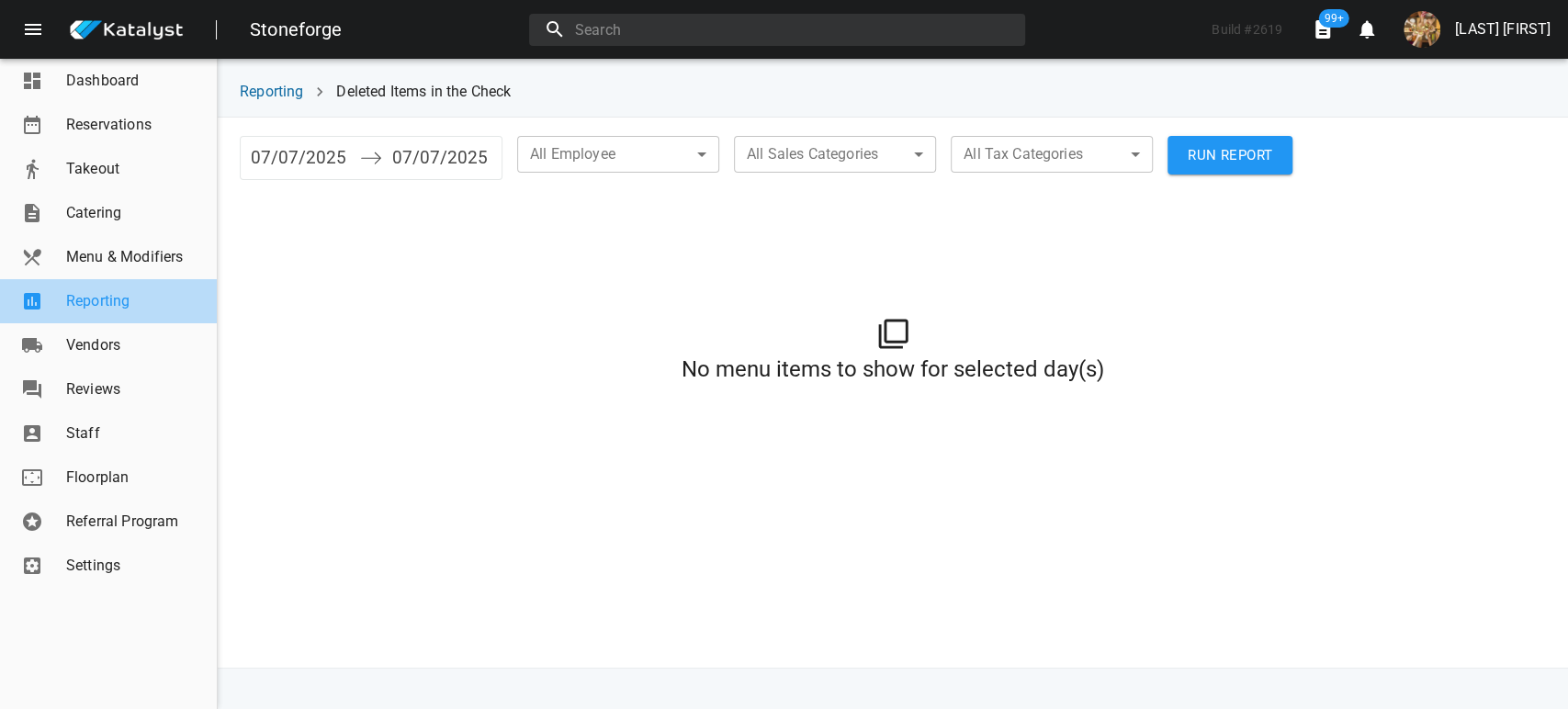 click on "Reporting" at bounding box center (134, 301) 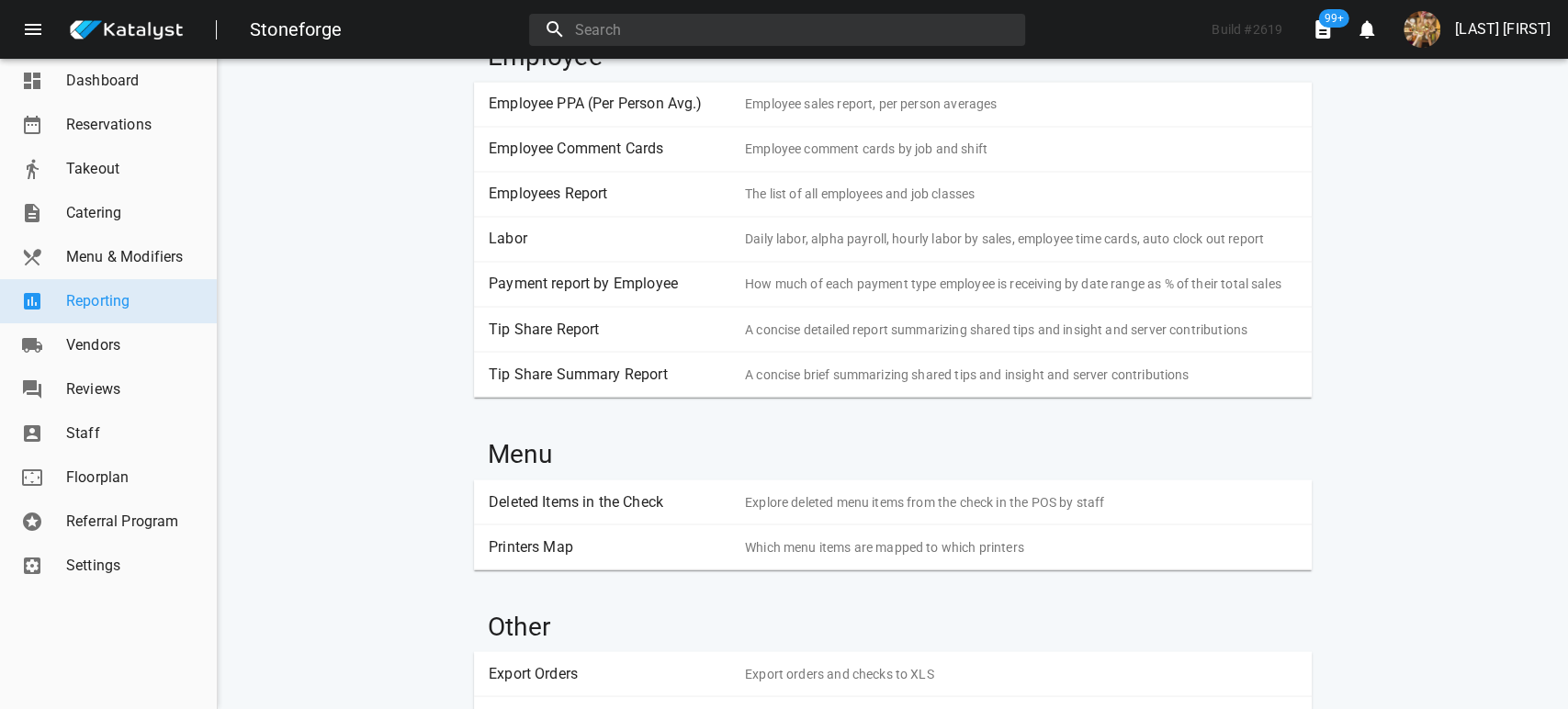 scroll, scrollTop: 2305, scrollLeft: 0, axis: vertical 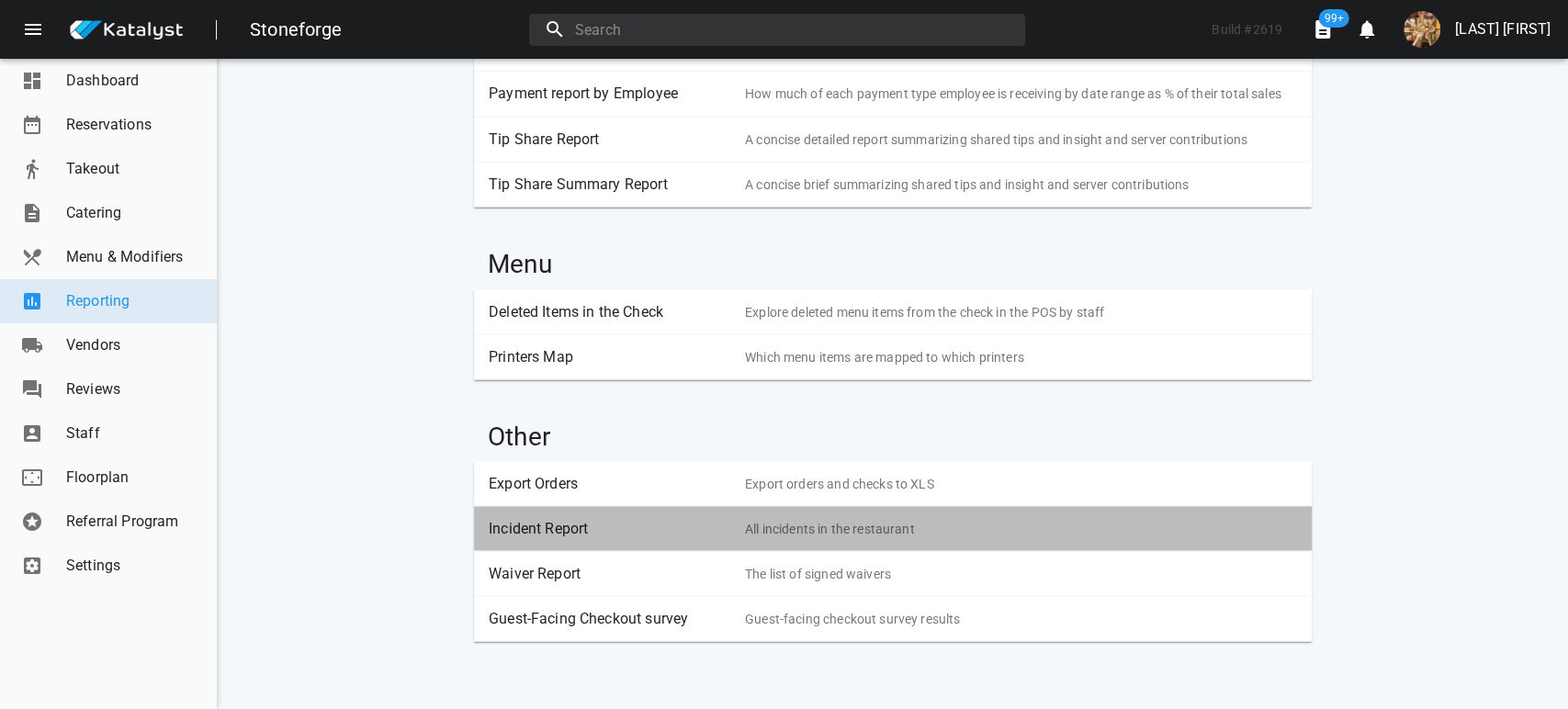 click on "Incident Report" at bounding box center [610, 528] 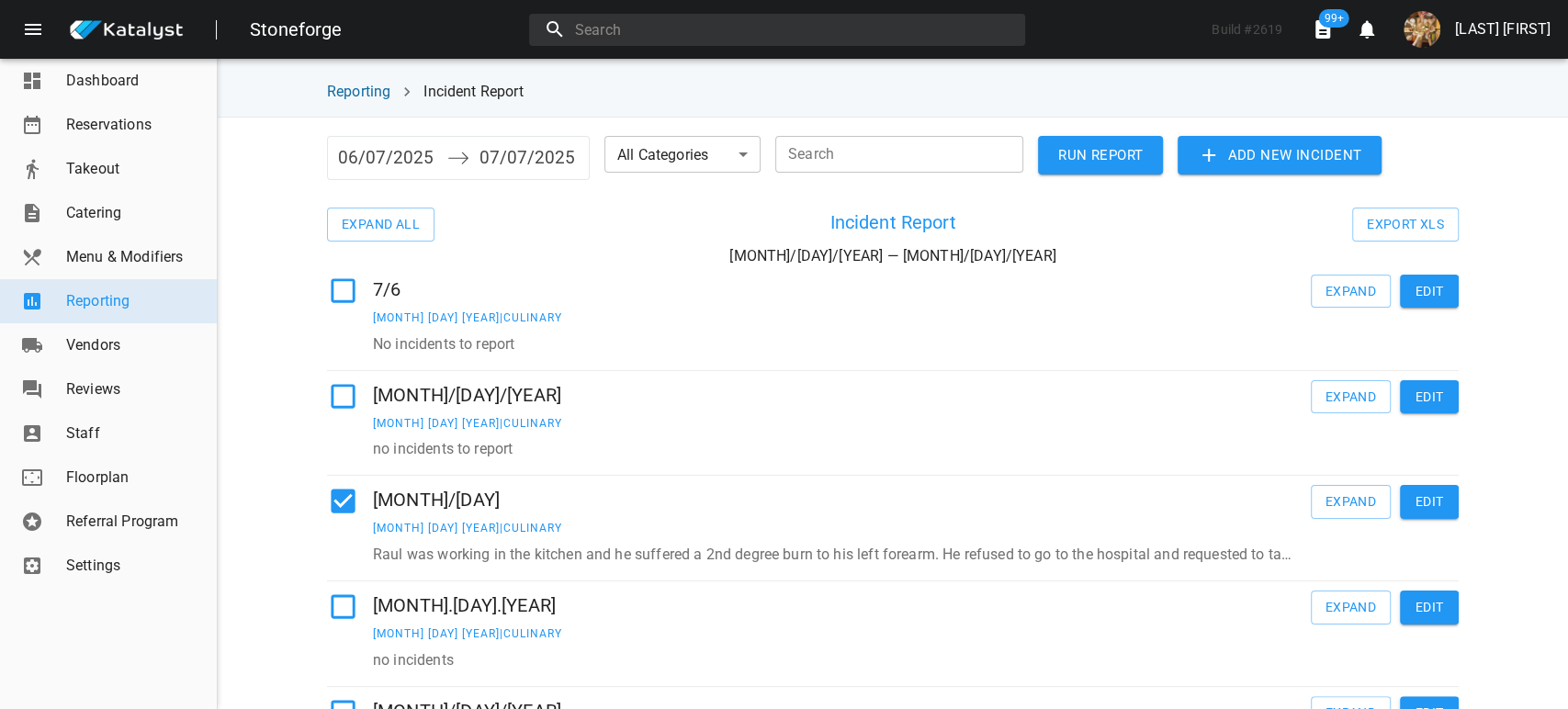 click on "06/07/2025" at bounding box center [388, 158] 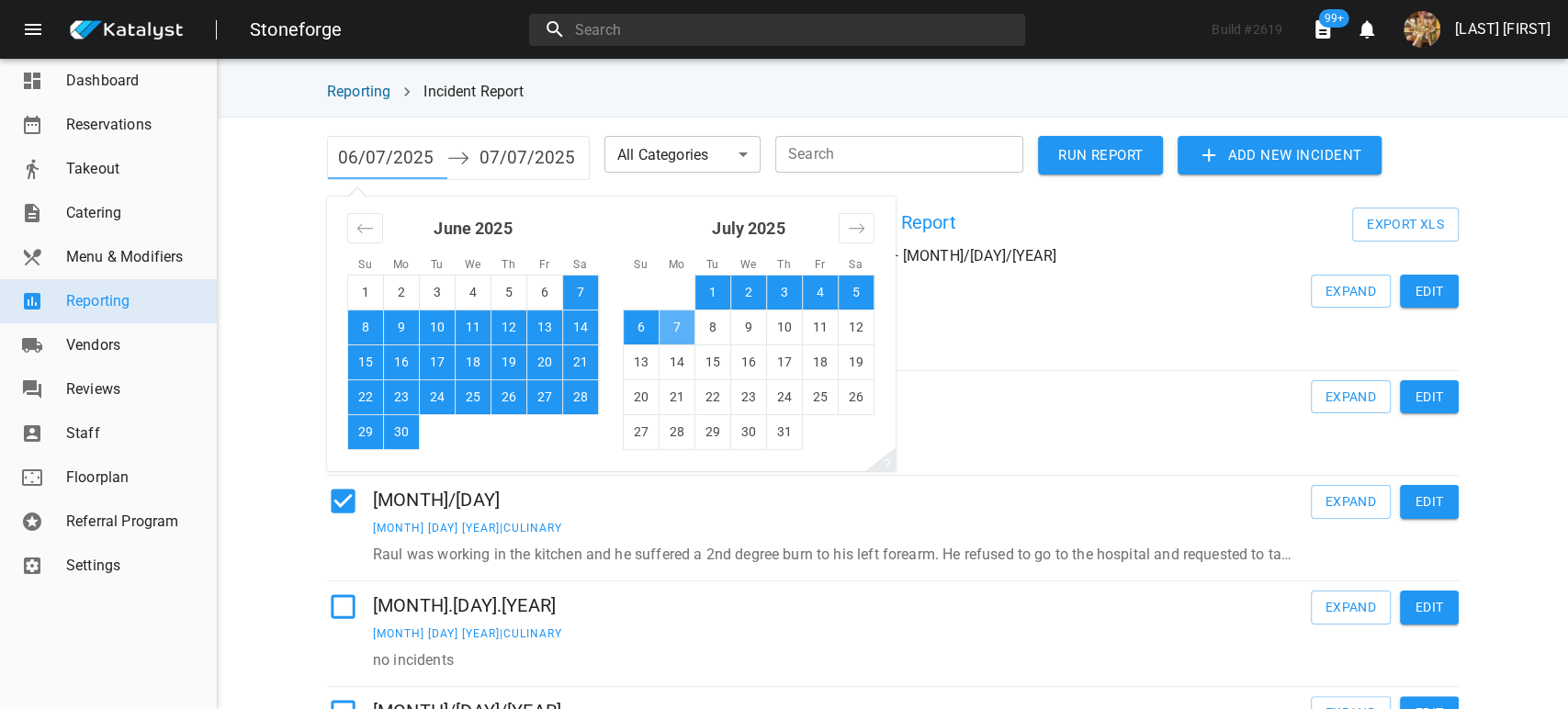 click on "7" at bounding box center [677, 327] 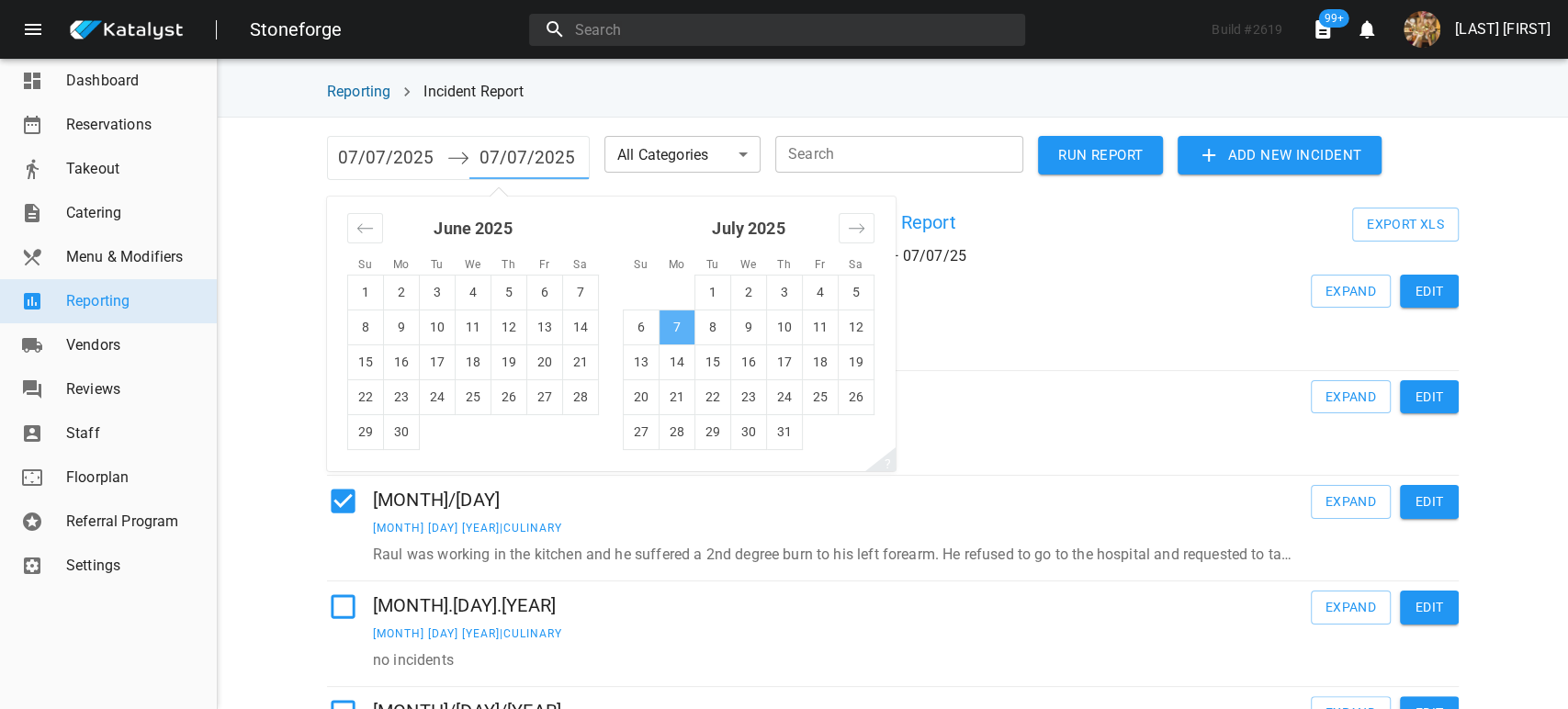 click on "7" at bounding box center [677, 327] 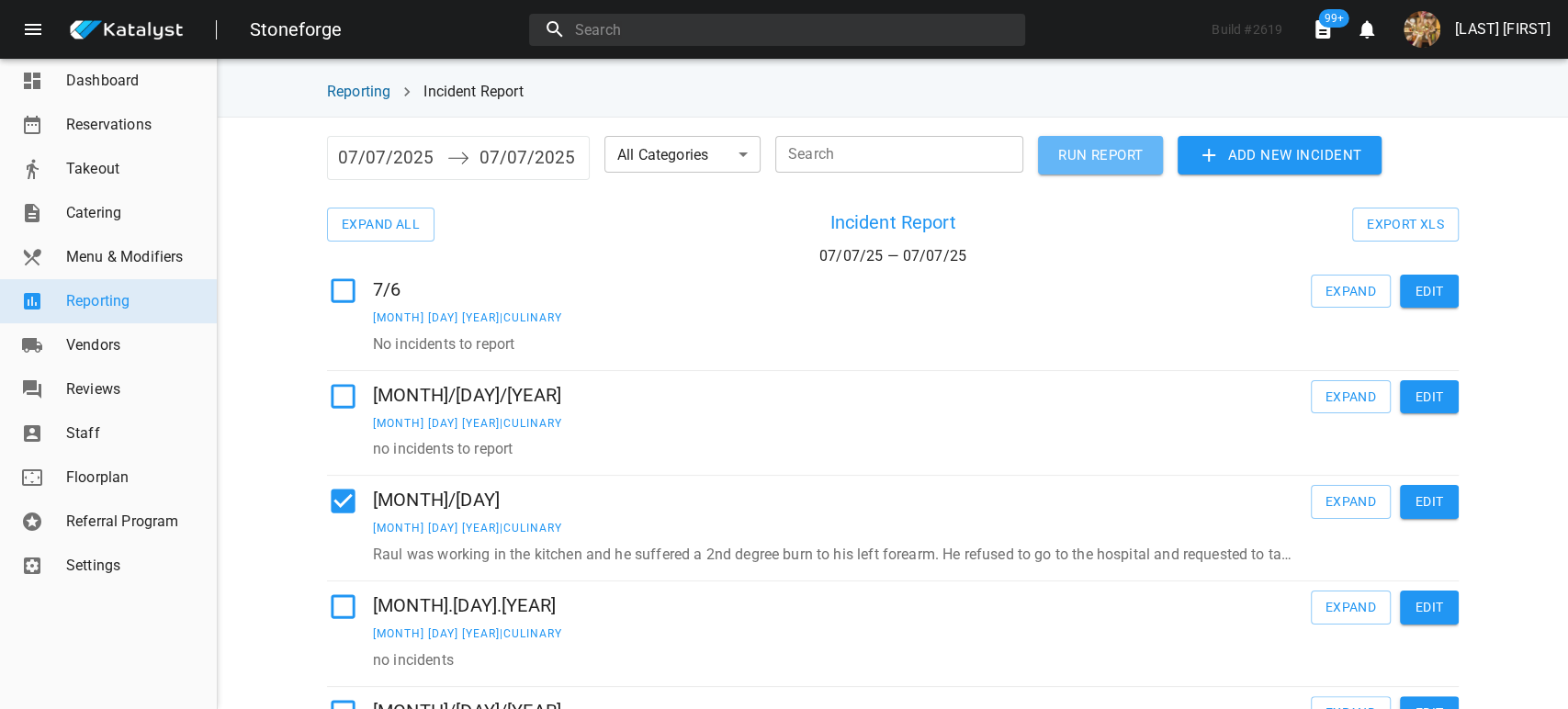 click on "RUN REPORT" at bounding box center [1100, 155] 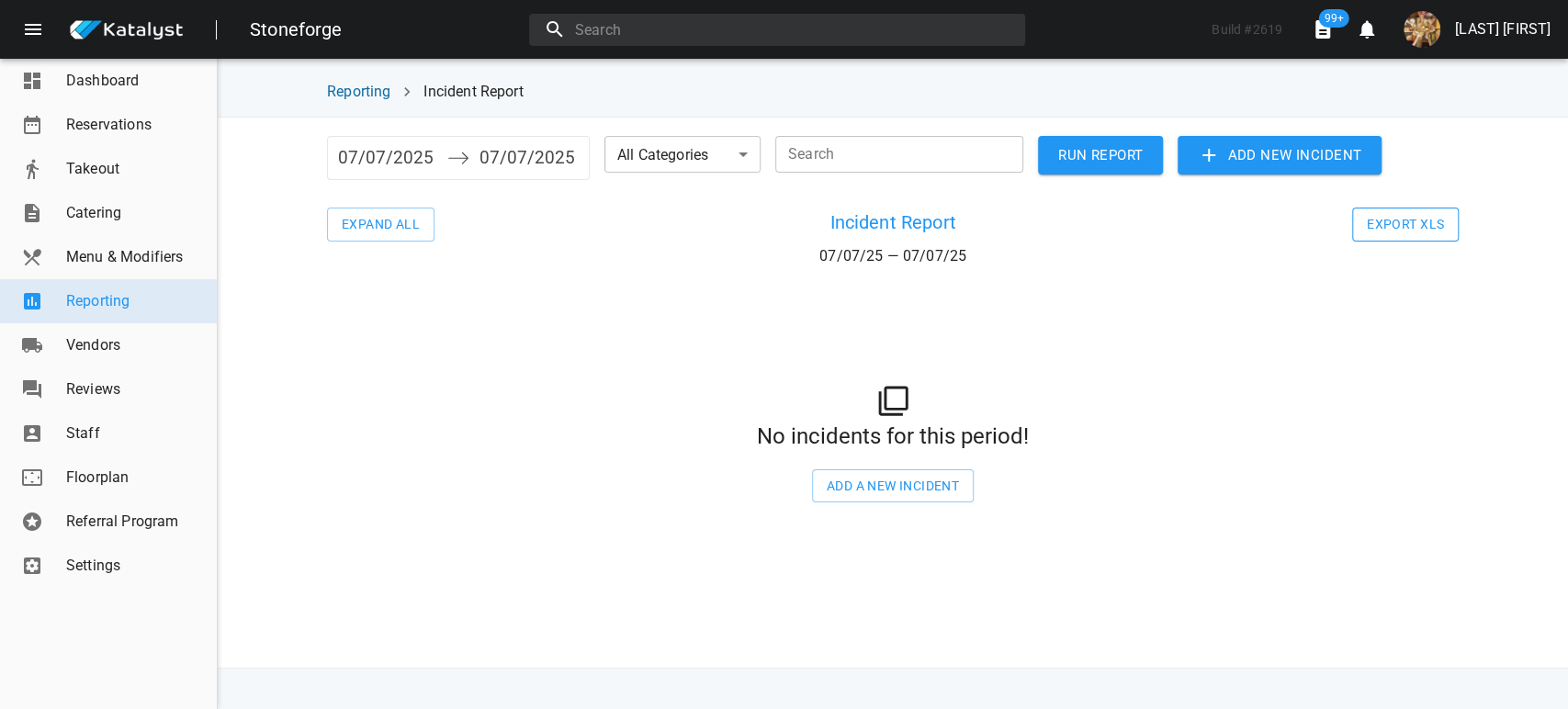 click on "Export XLS" at bounding box center [380, 224] 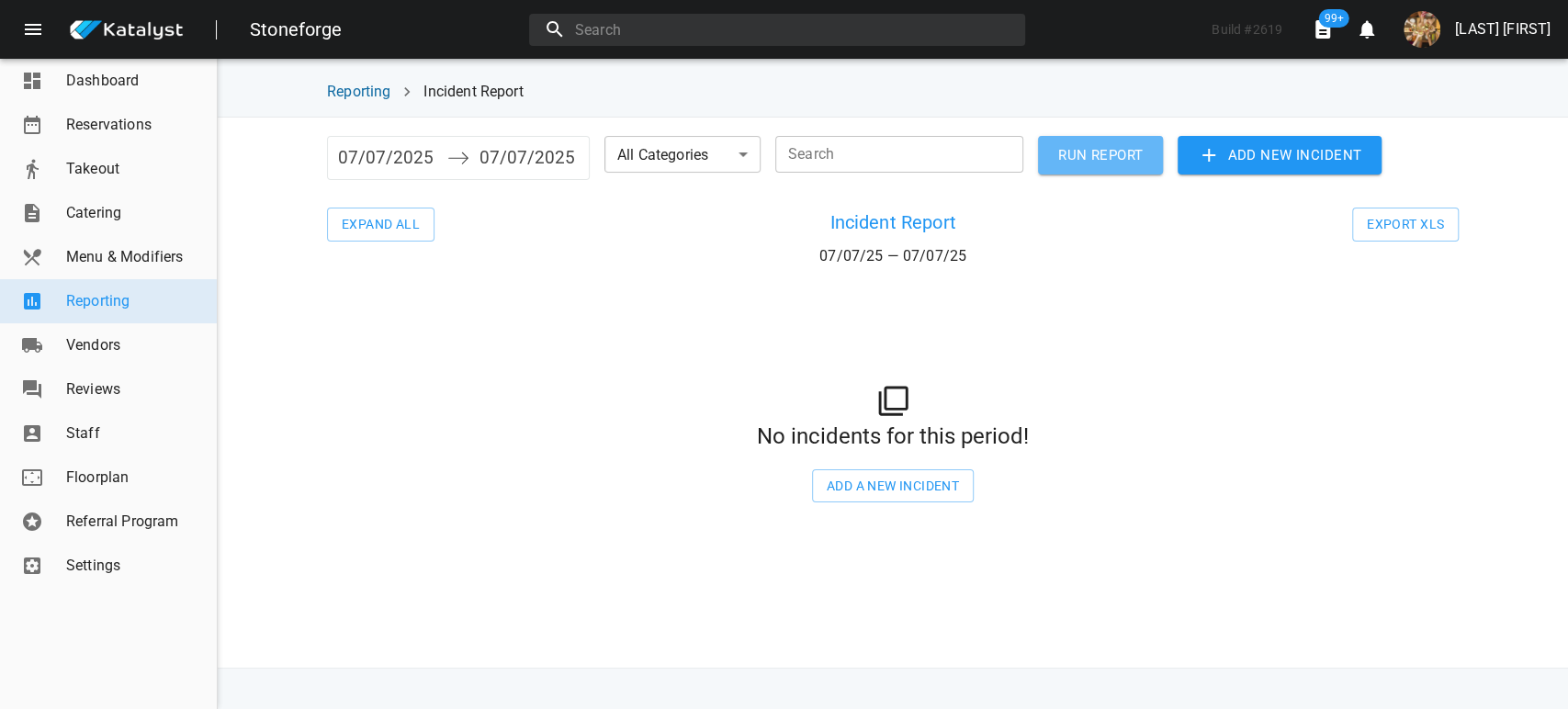 click on "RUN REPORT" at bounding box center (1100, 155) 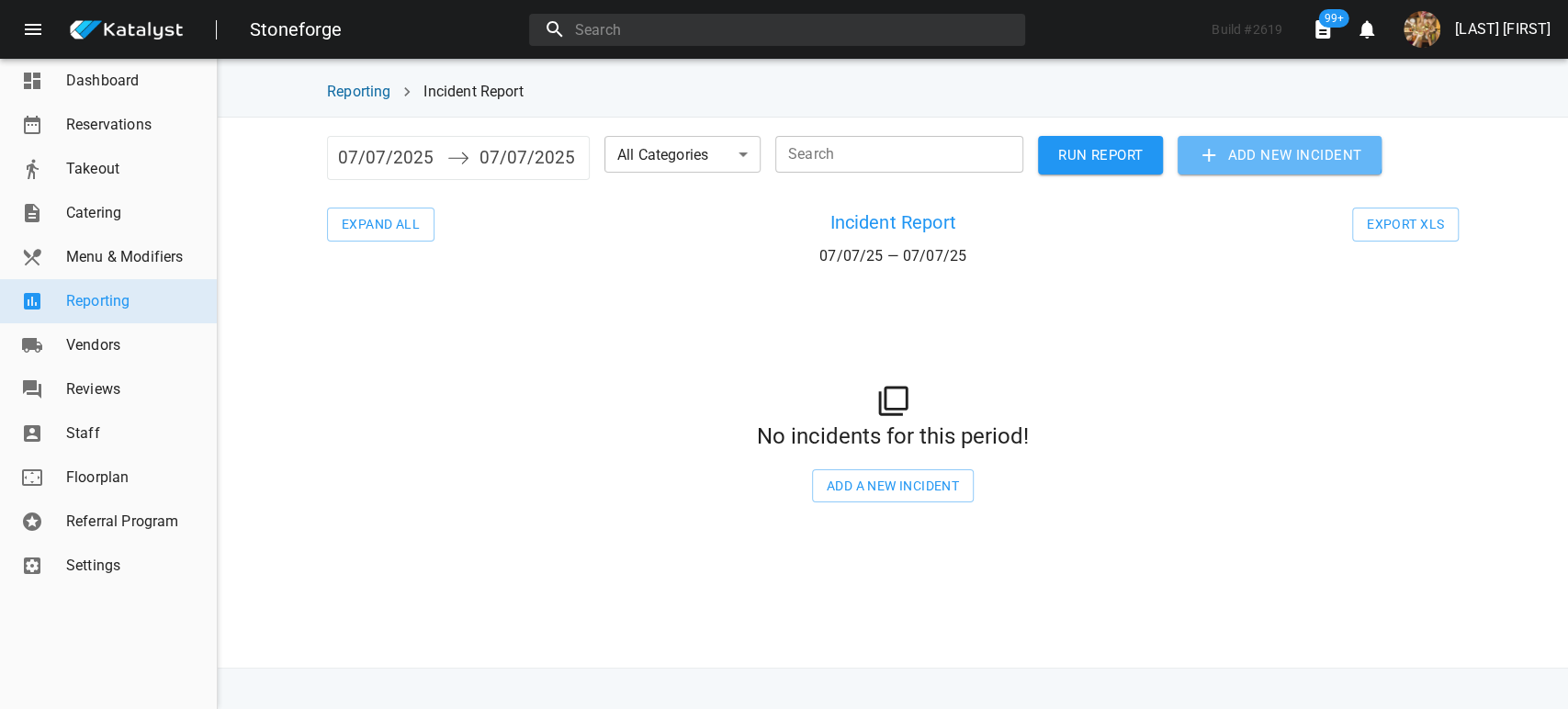 click on "Add new incident" at bounding box center (1100, 155) 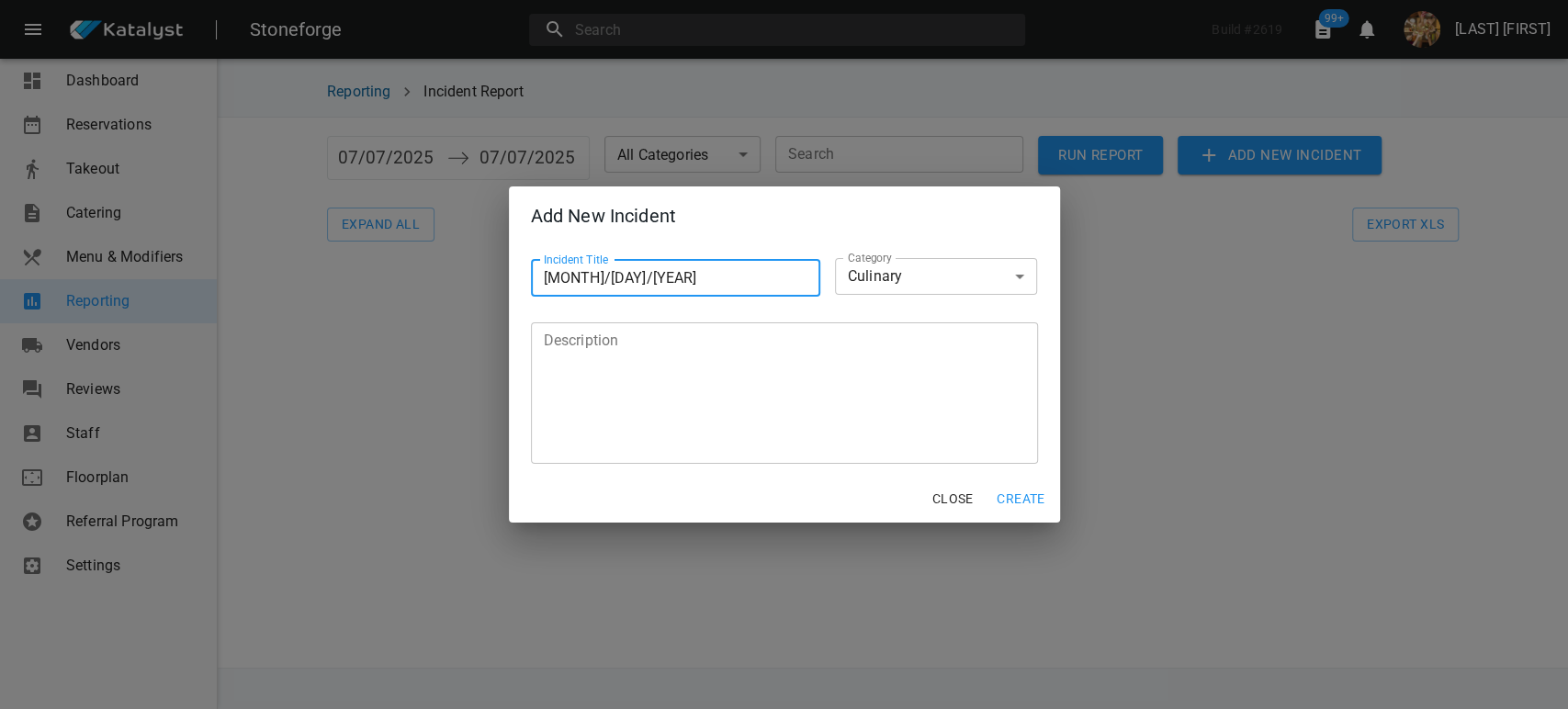 type on "[MONTH]/[DAY]/[YEAR]" 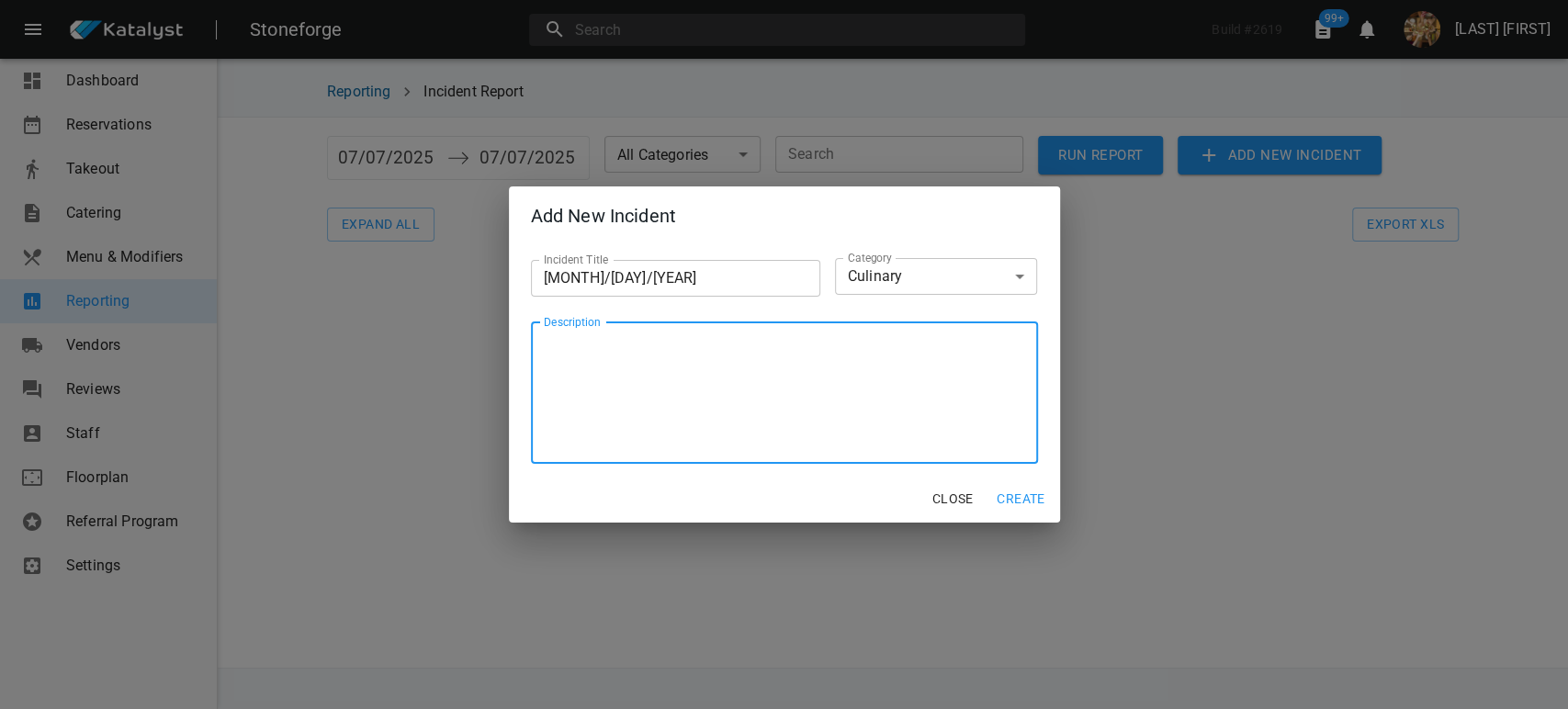 click on "Description" at bounding box center [784, 392] 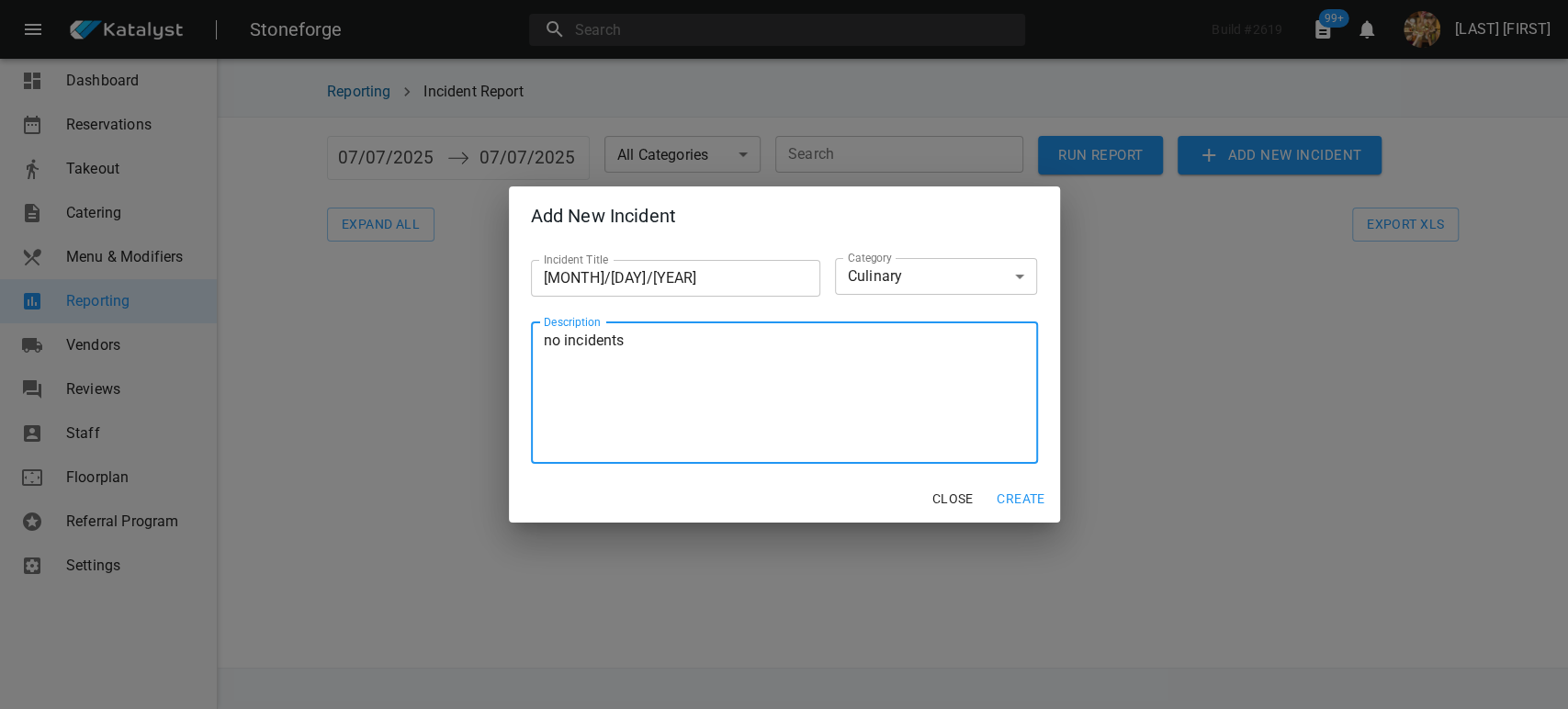 type on "no incidents" 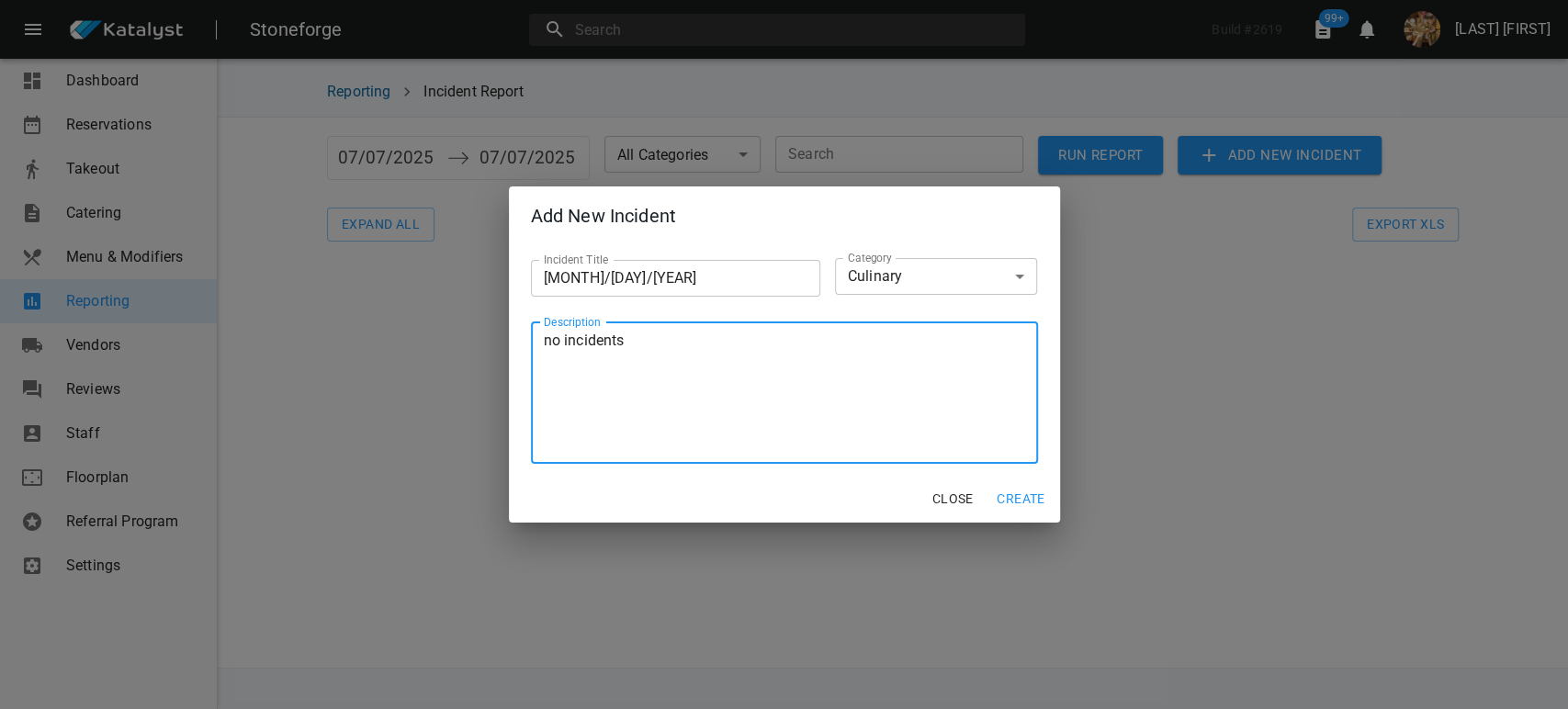 click on "Create" at bounding box center (1021, 499) 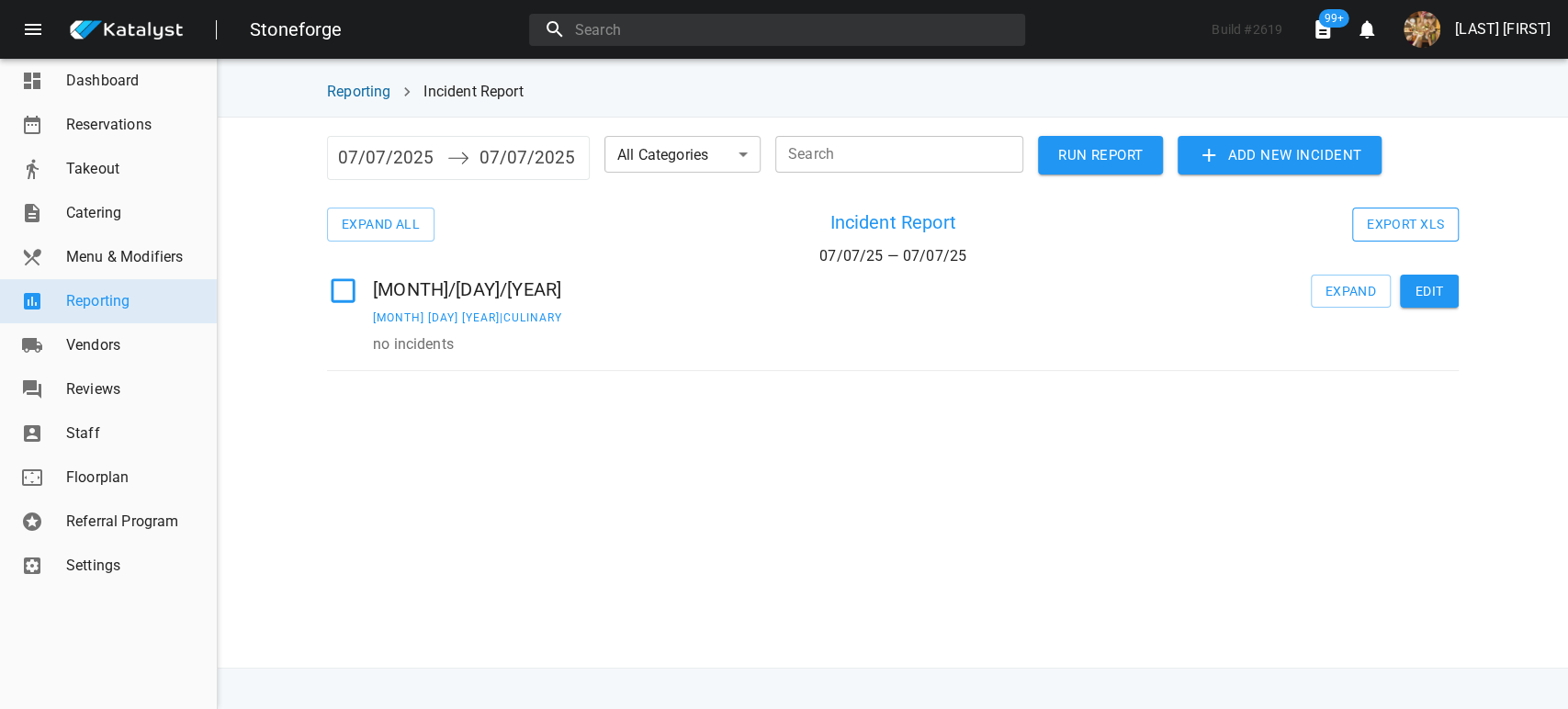 click on "Export XLS" at bounding box center [380, 224] 